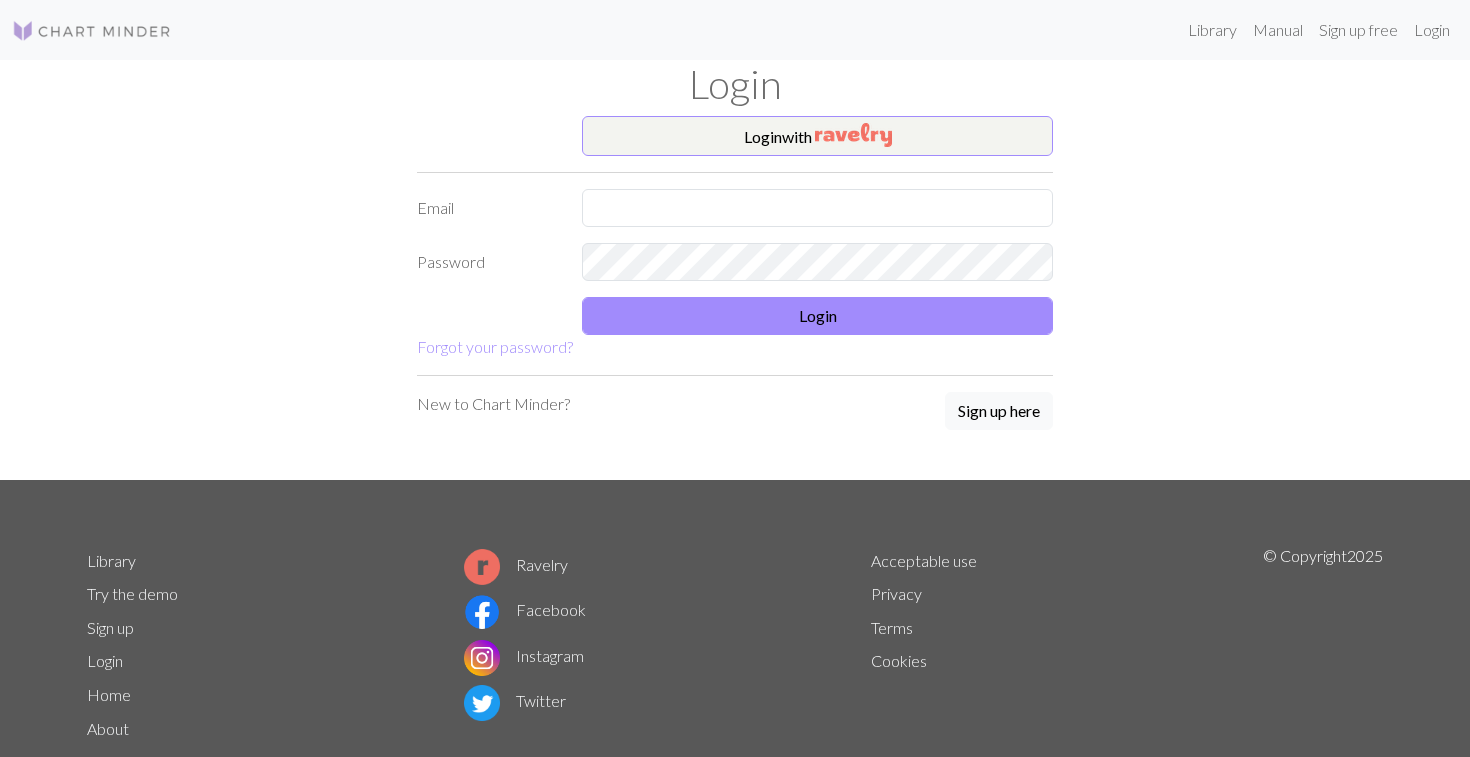 scroll, scrollTop: 0, scrollLeft: 0, axis: both 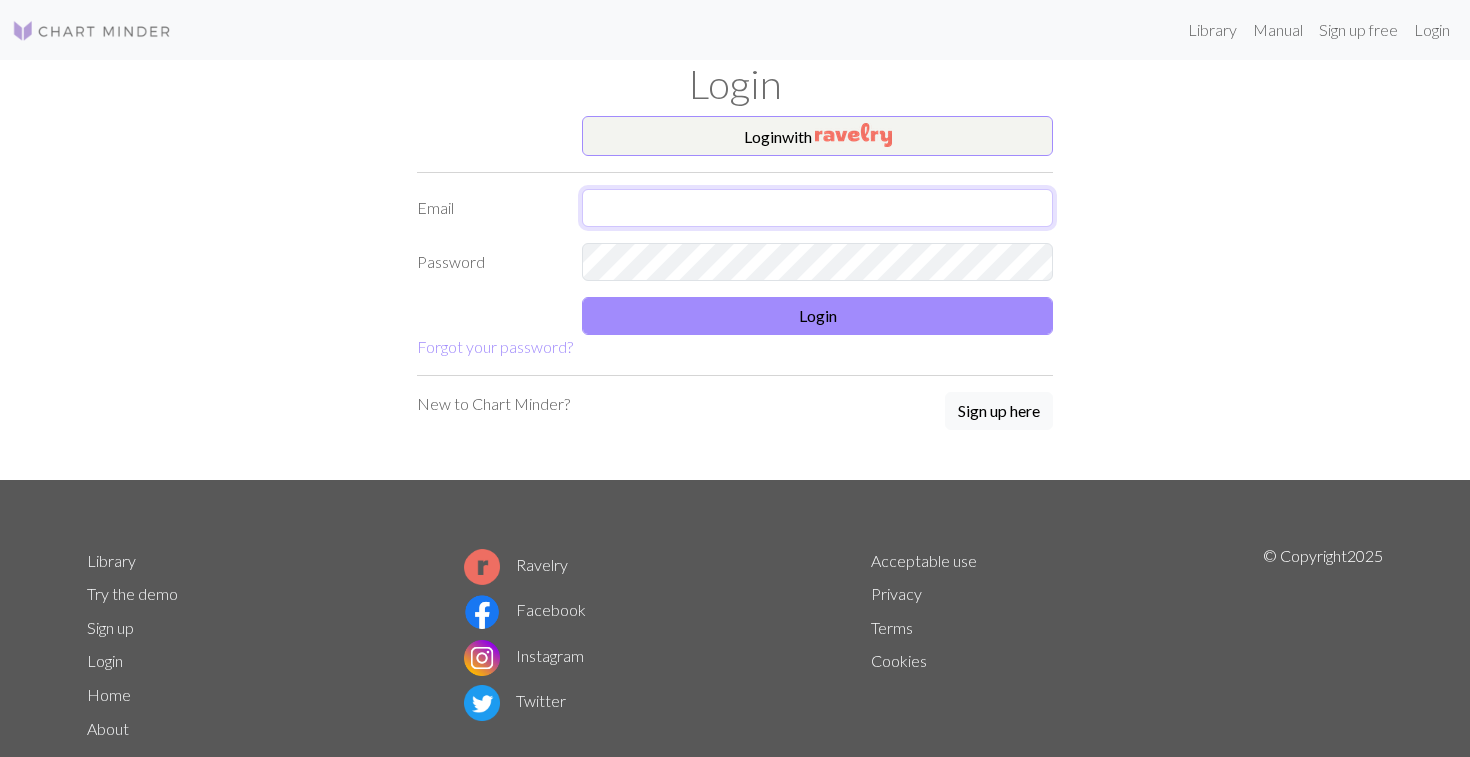click at bounding box center [817, 208] 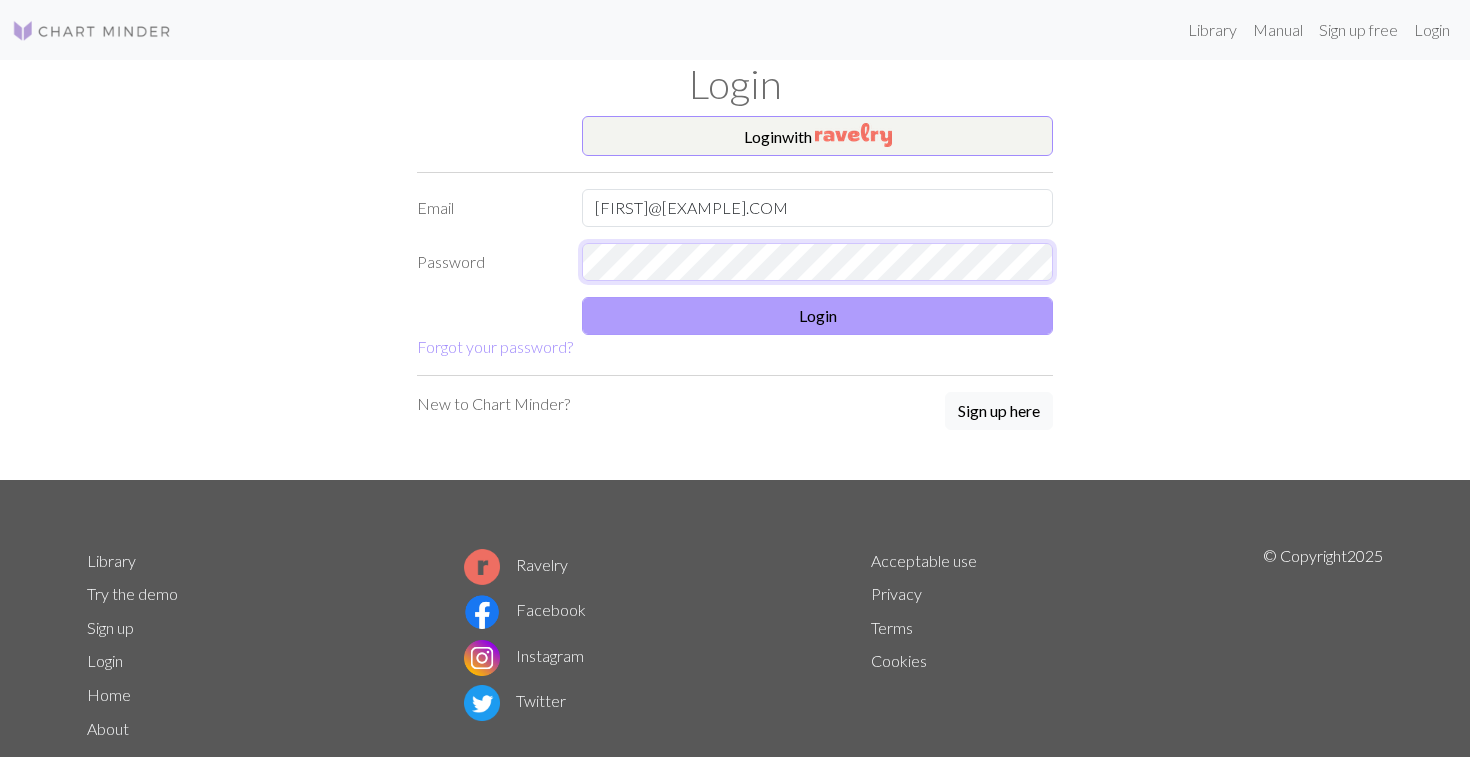 scroll, scrollTop: 0, scrollLeft: 0, axis: both 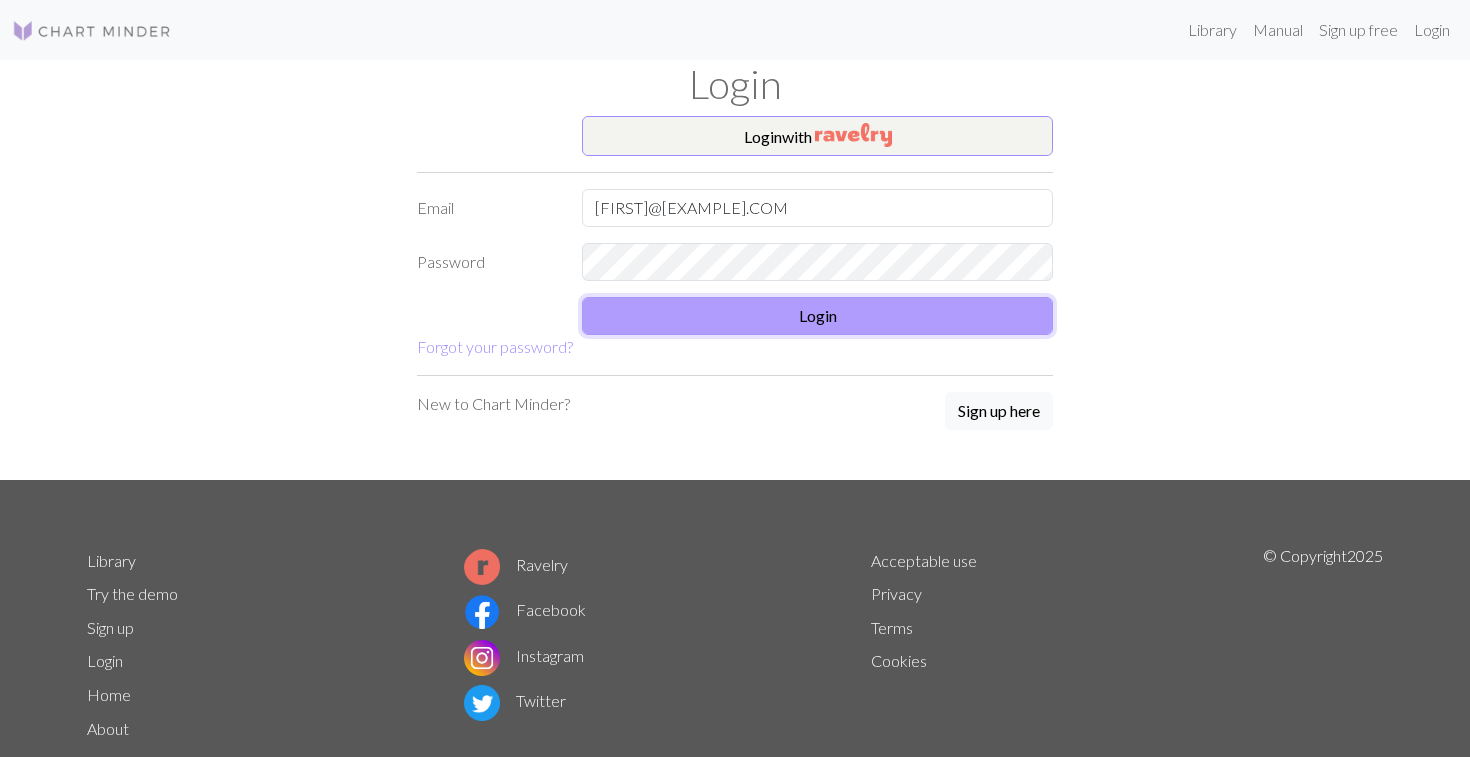 click on "Login" at bounding box center (817, 316) 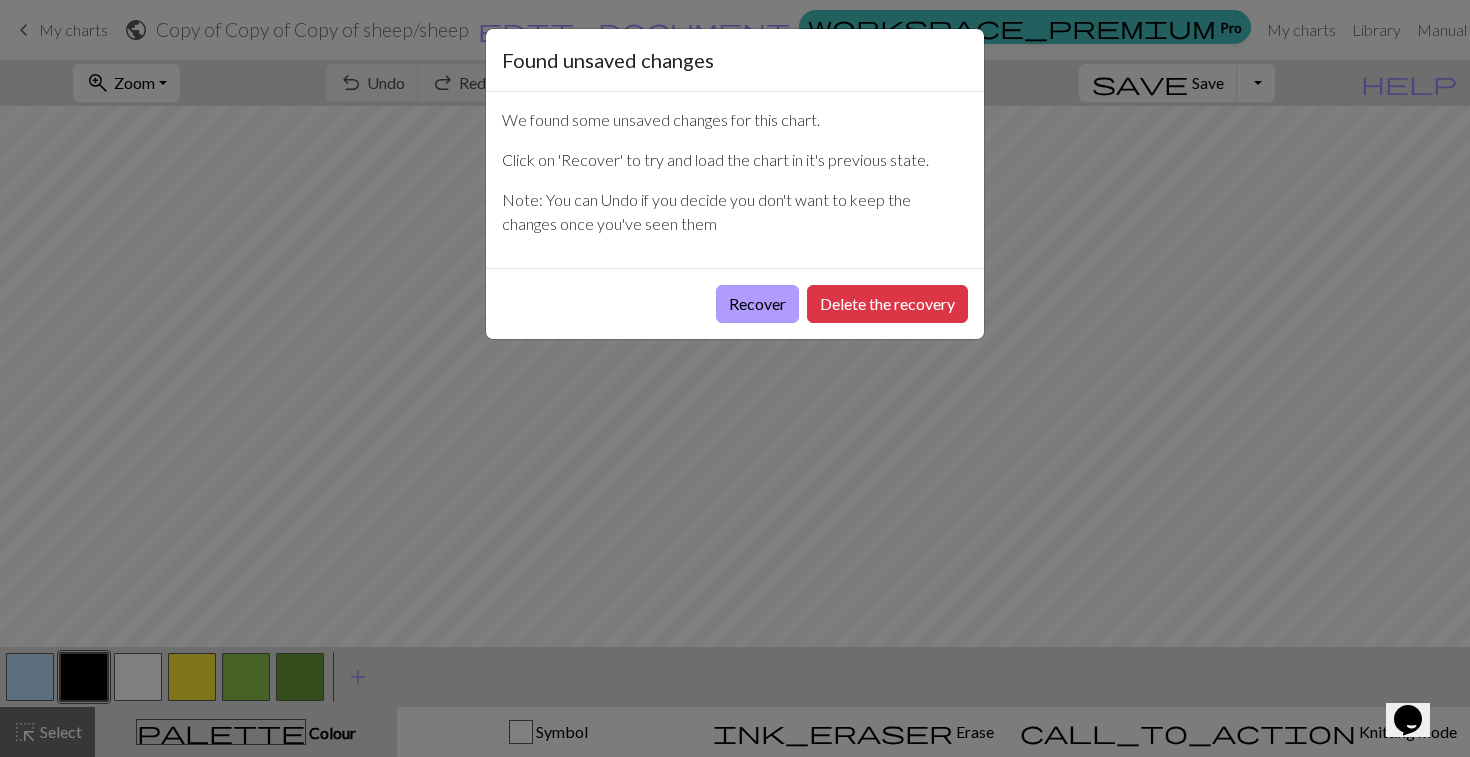 click on "Recover" at bounding box center [757, 304] 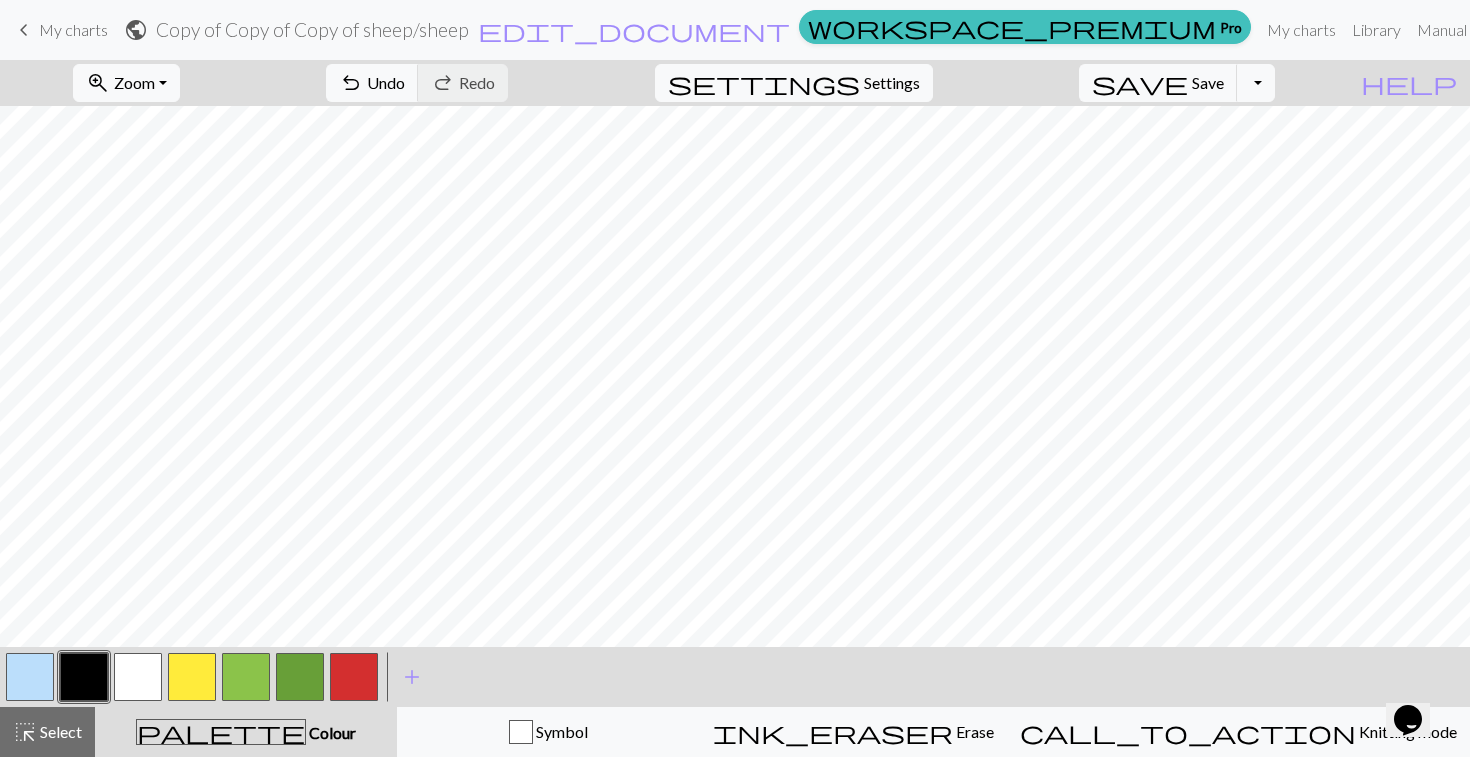 scroll, scrollTop: 0, scrollLeft: 0, axis: both 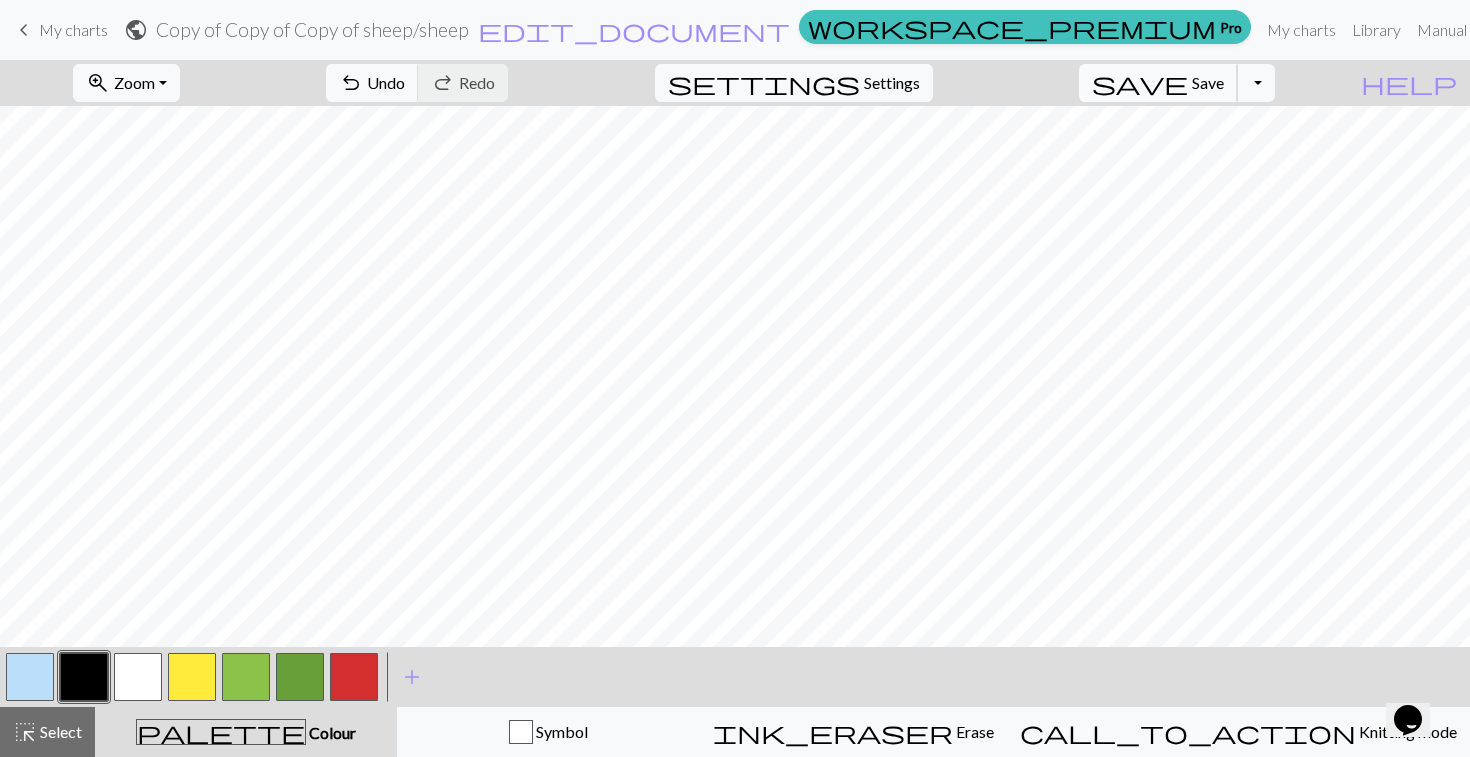 click on "save" at bounding box center (1140, 83) 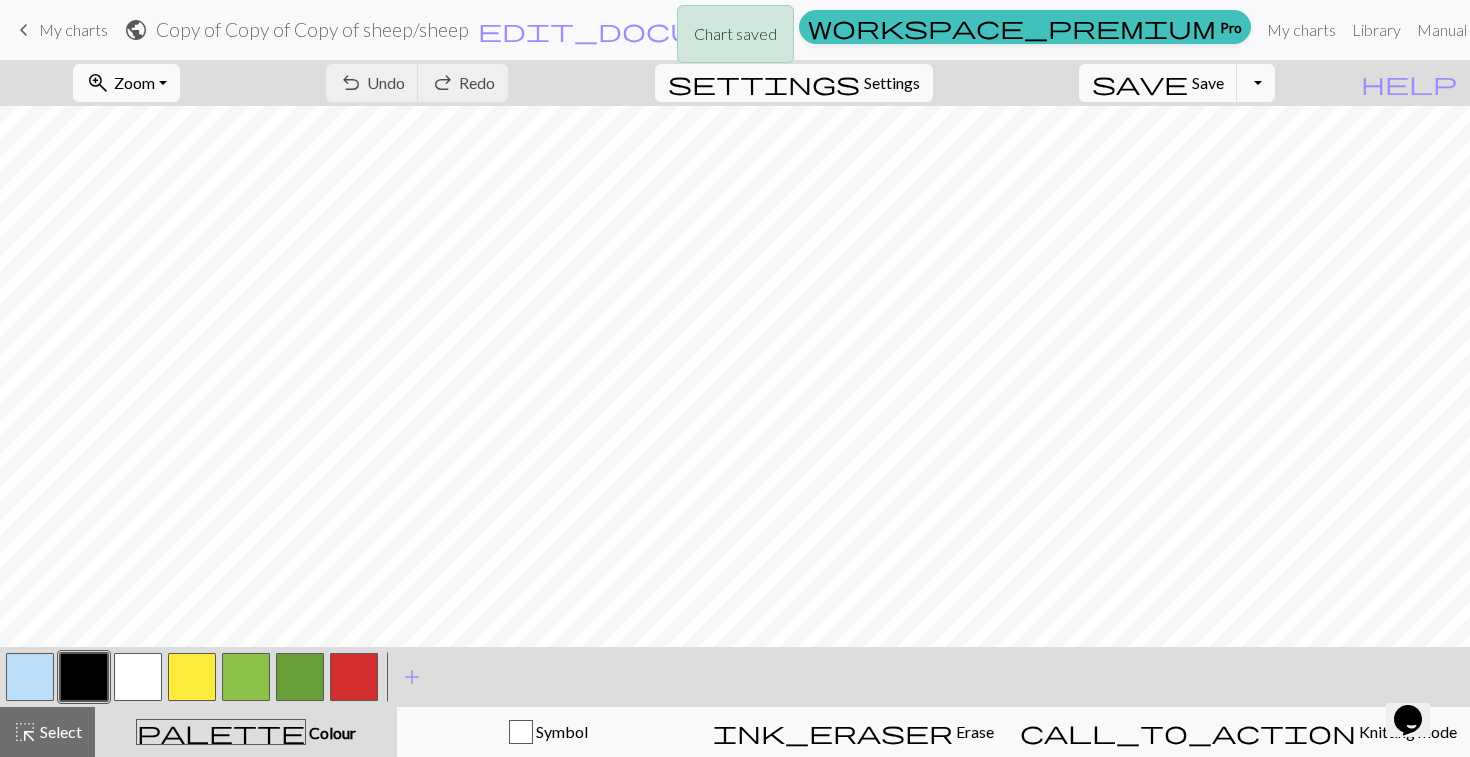 click on "Chart saved" at bounding box center (735, 39) 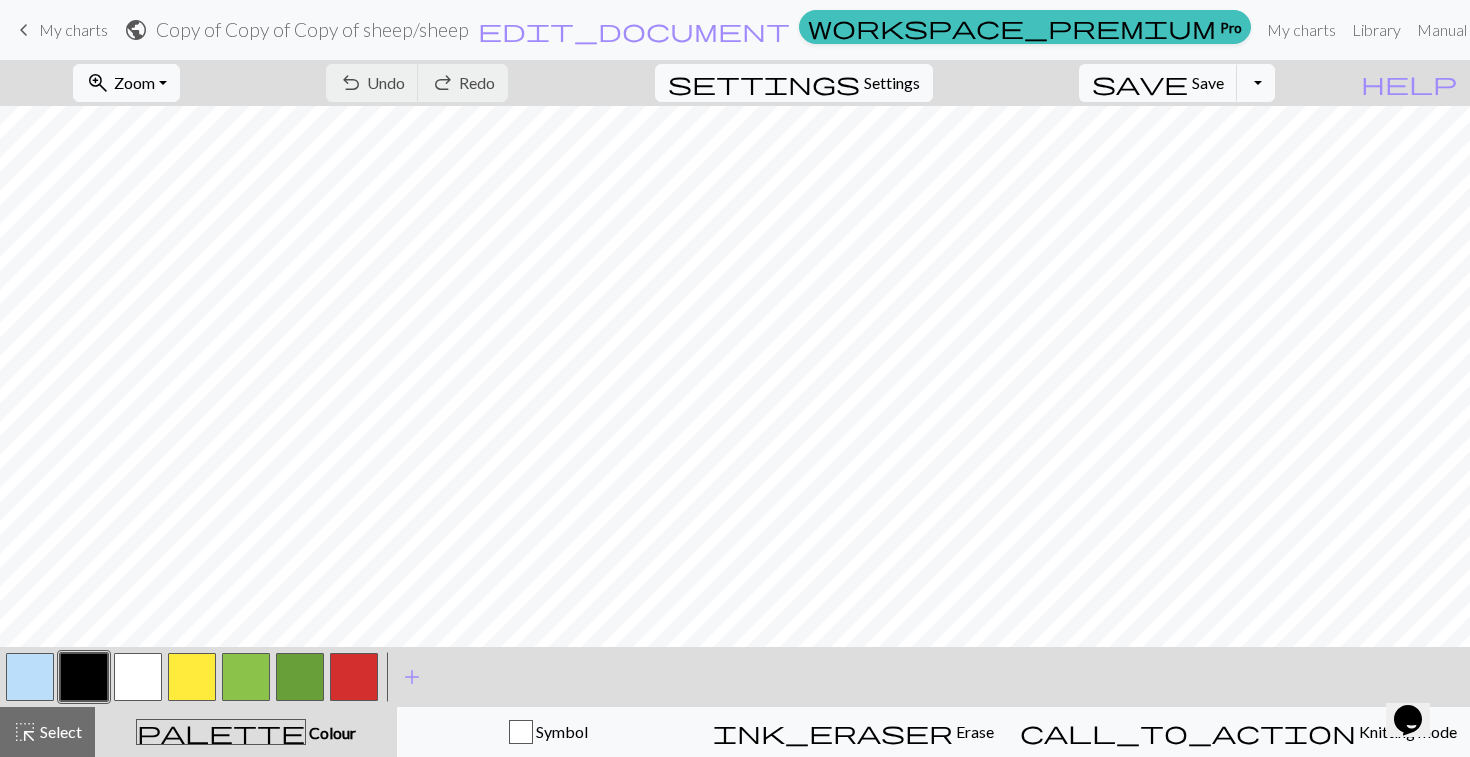 click on "keyboard_arrow_left" at bounding box center [24, 30] 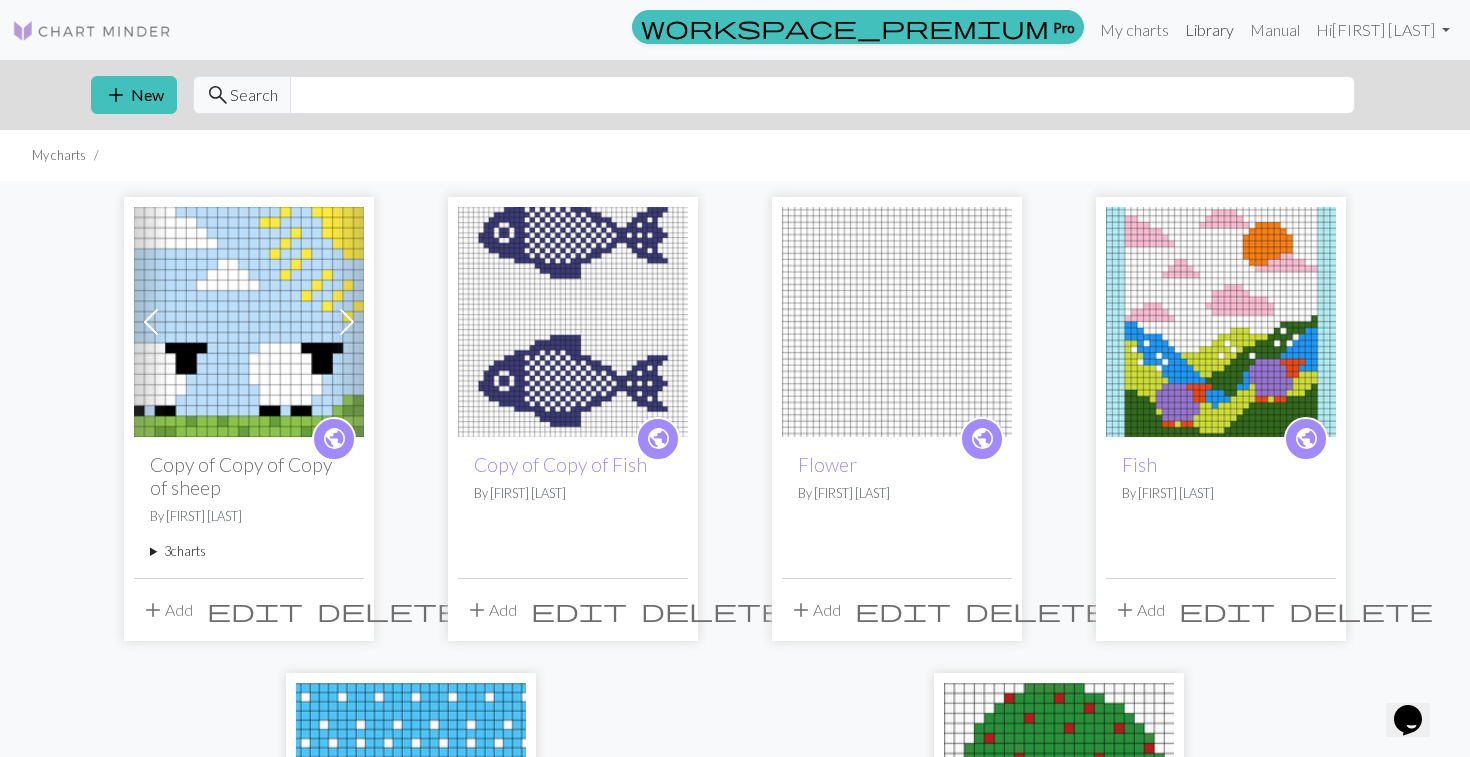 click on "Library" at bounding box center (1209, 30) 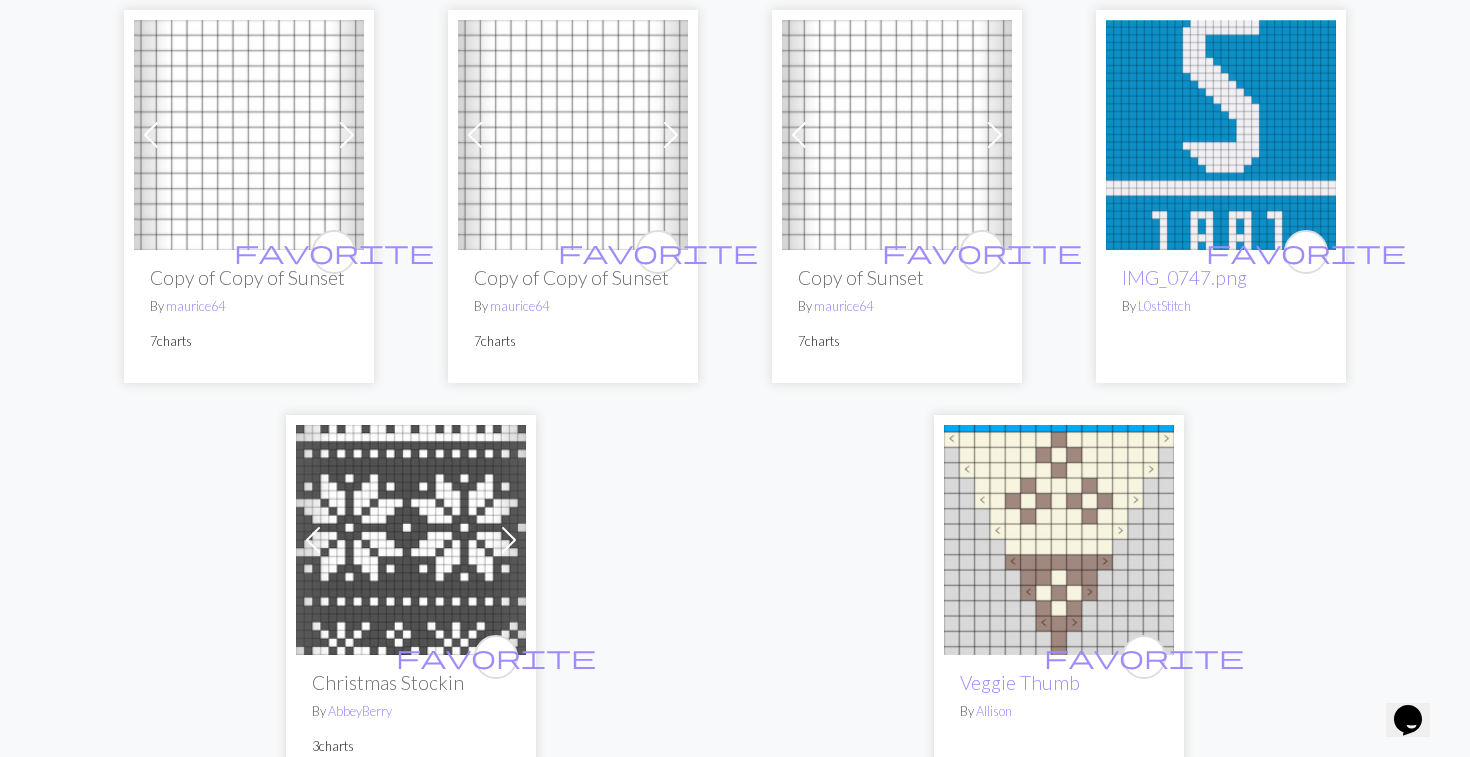 scroll, scrollTop: 5048, scrollLeft: 0, axis: vertical 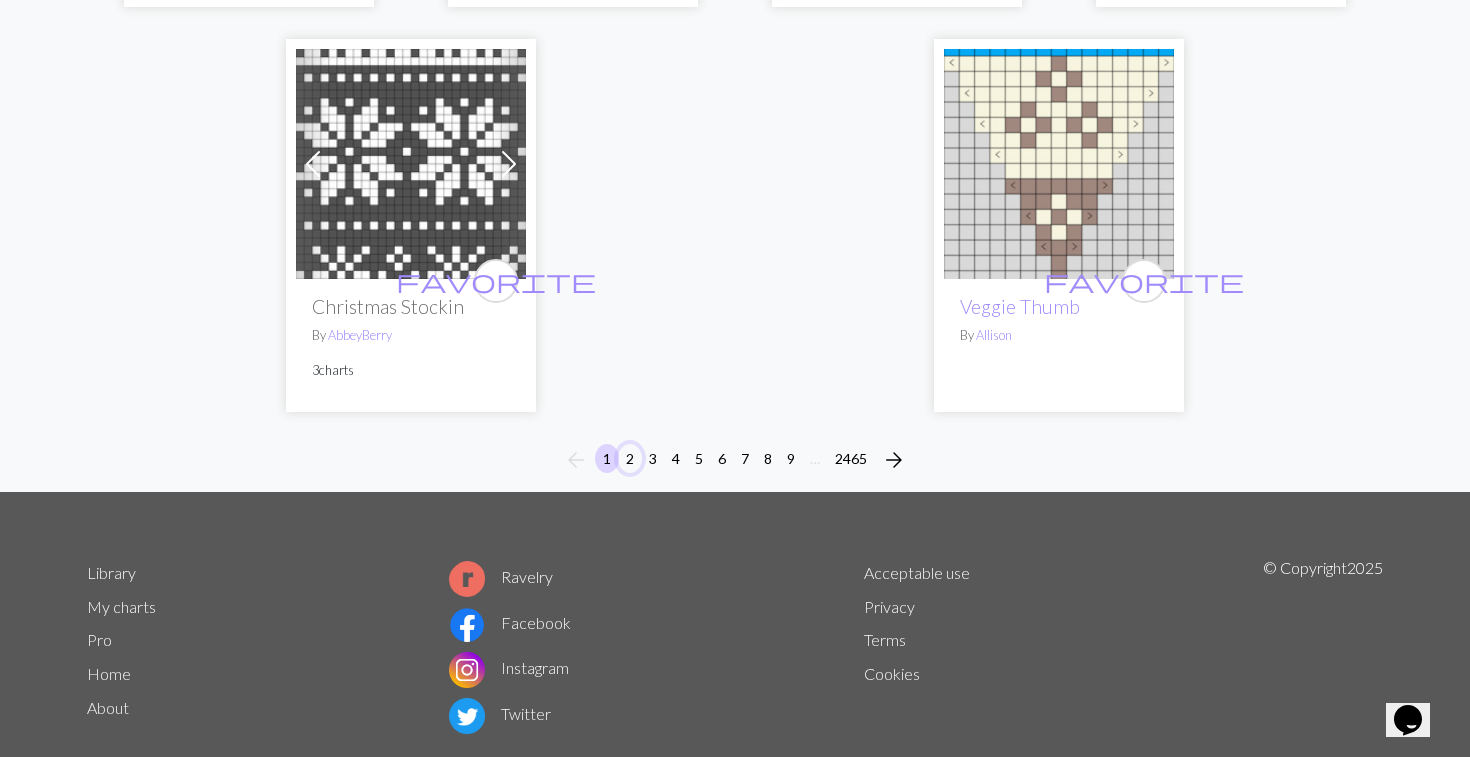 click on "2" at bounding box center [630, 458] 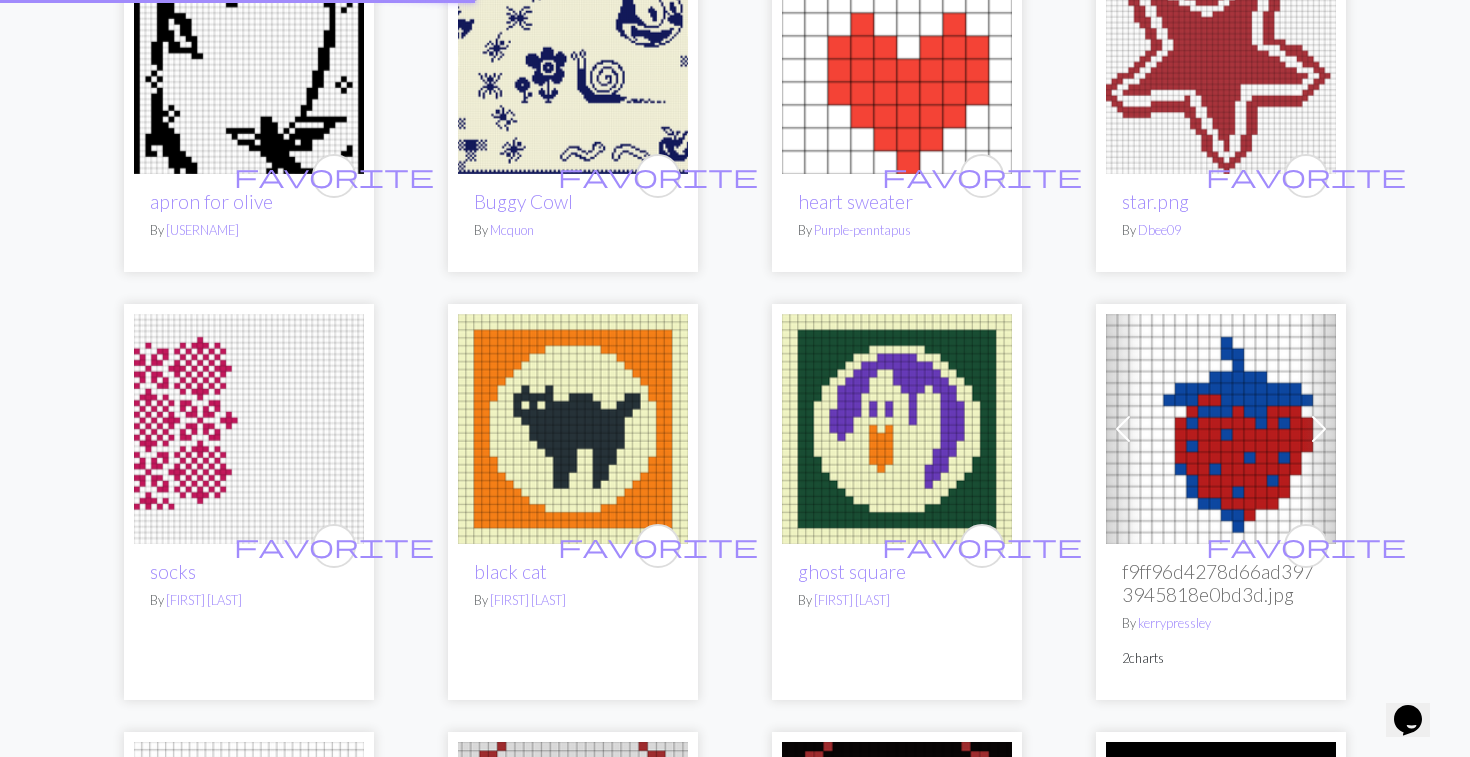 scroll, scrollTop: 0, scrollLeft: 0, axis: both 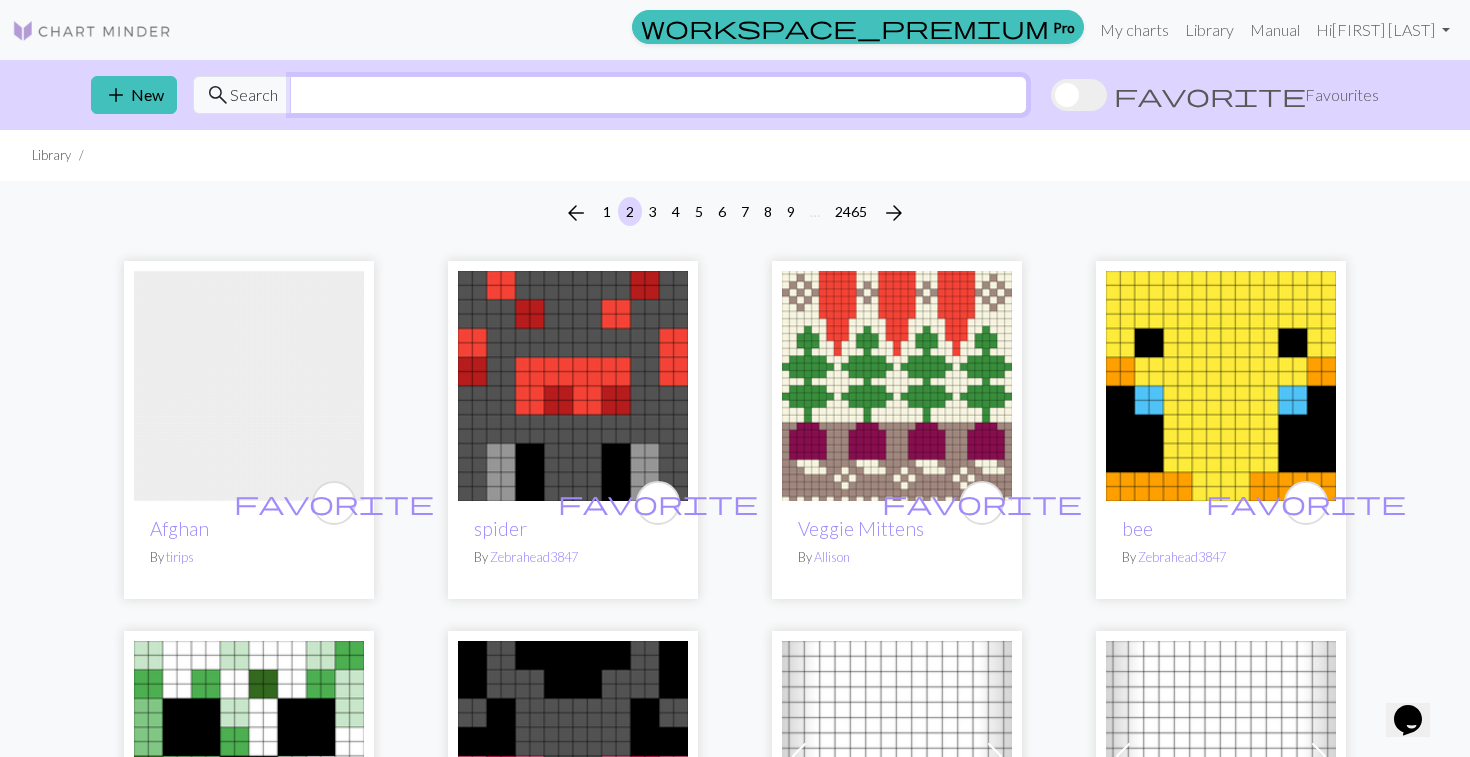click at bounding box center [658, 95] 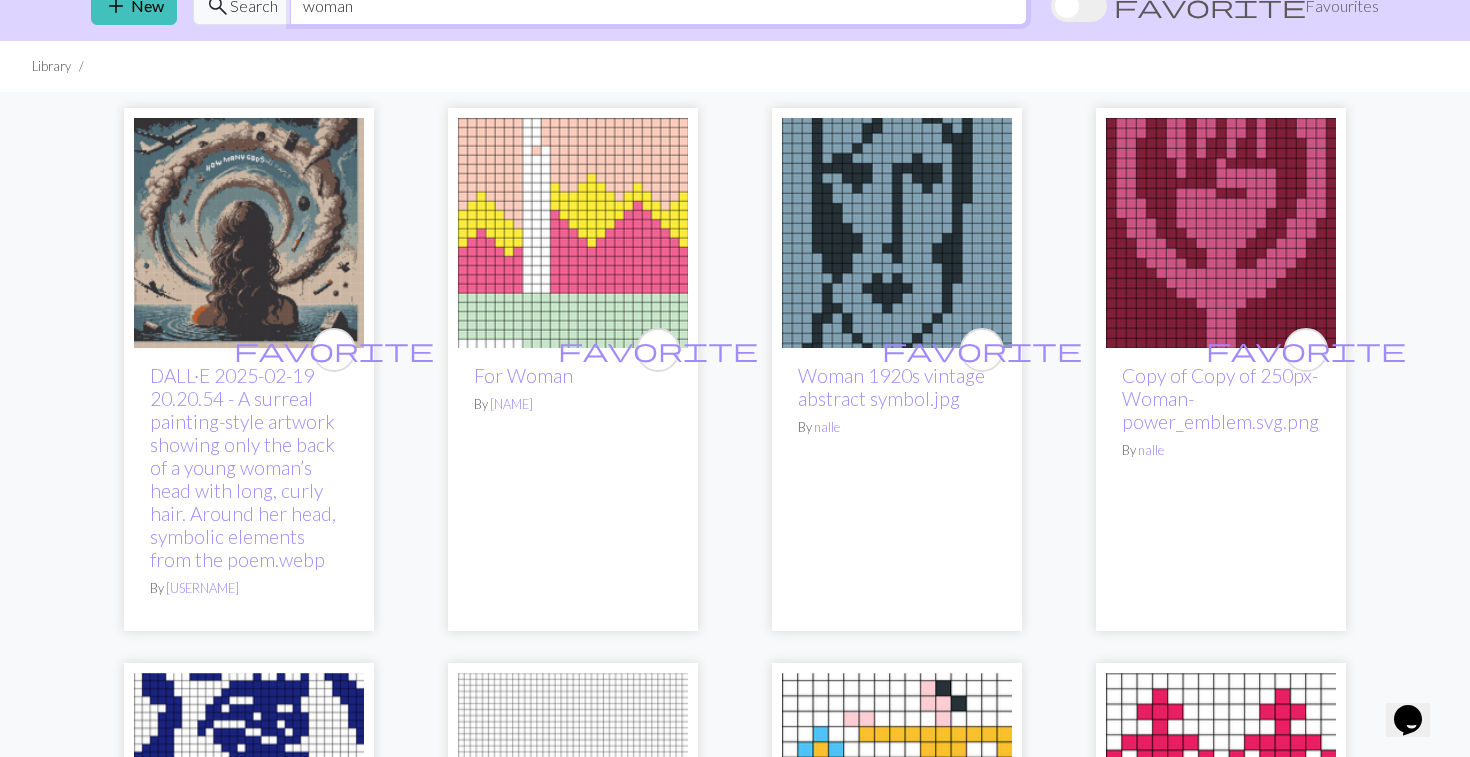 scroll, scrollTop: 0, scrollLeft: 0, axis: both 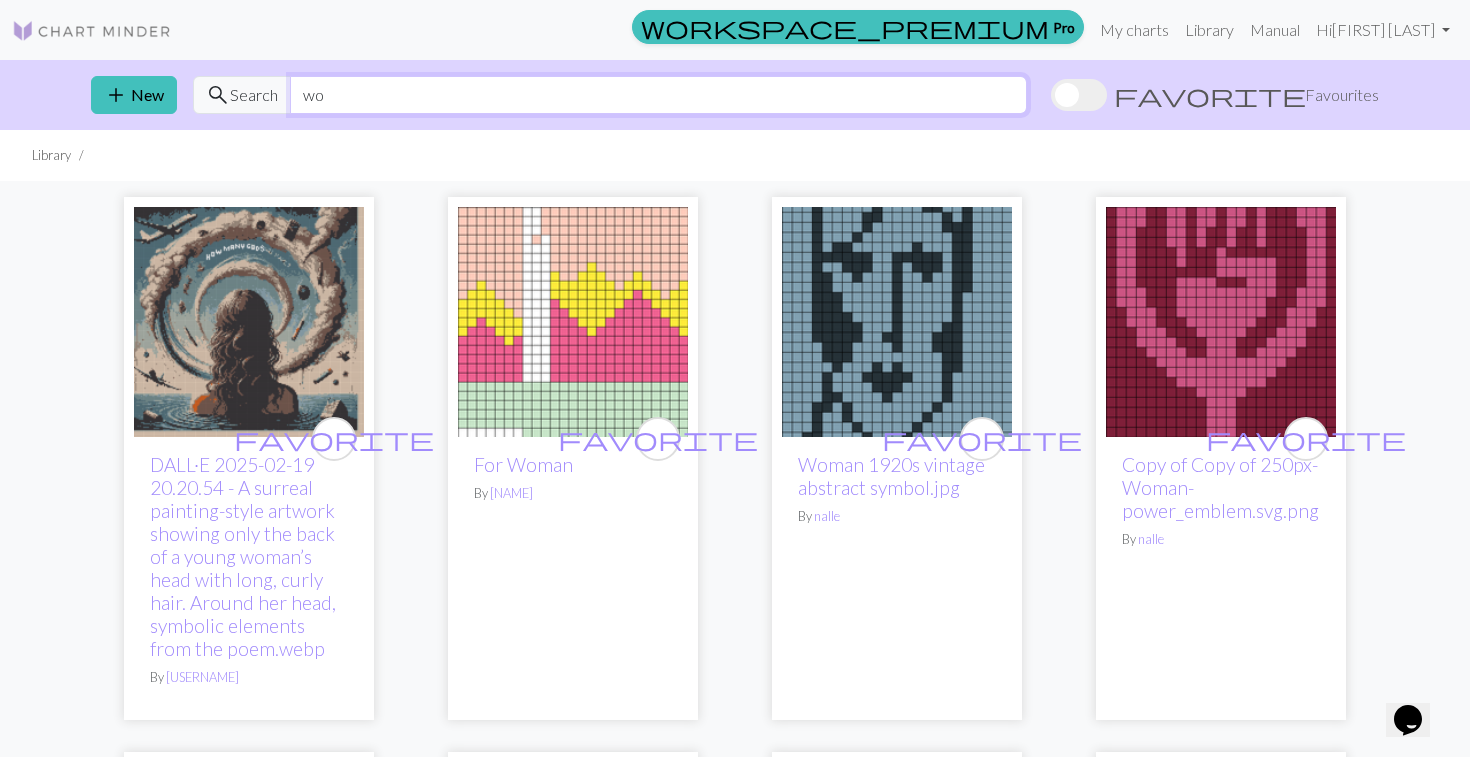 type on "w" 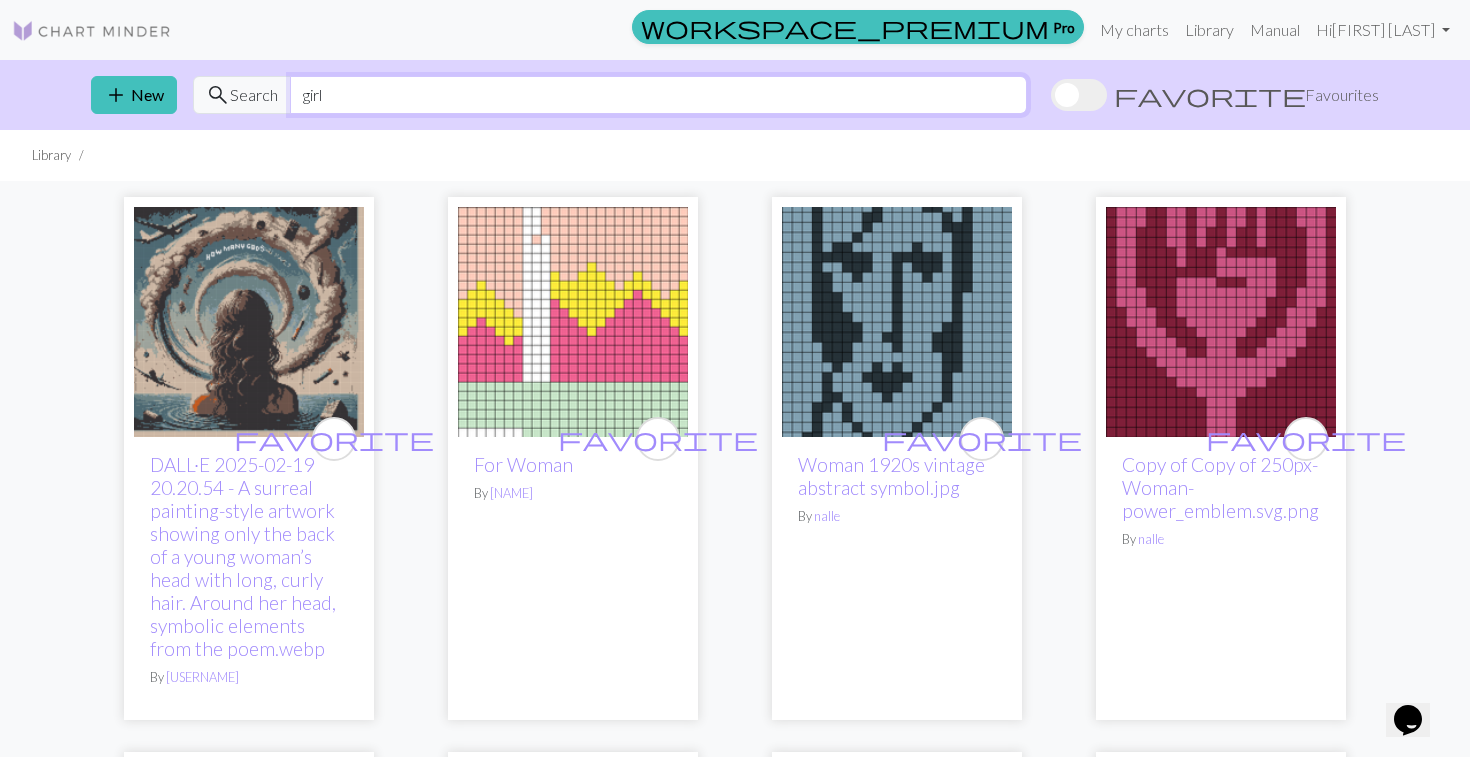 type on "girl" 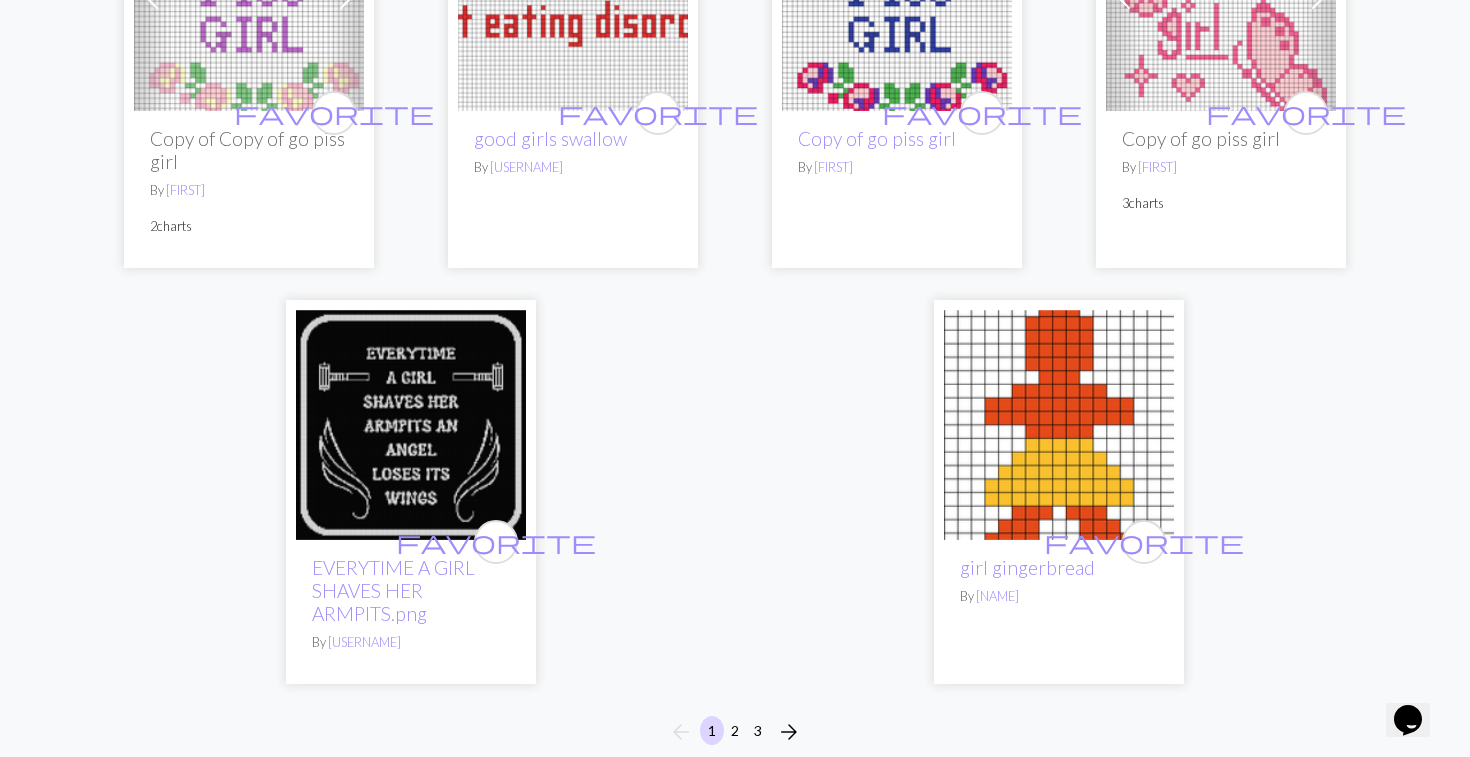 scroll, scrollTop: 4667, scrollLeft: 0, axis: vertical 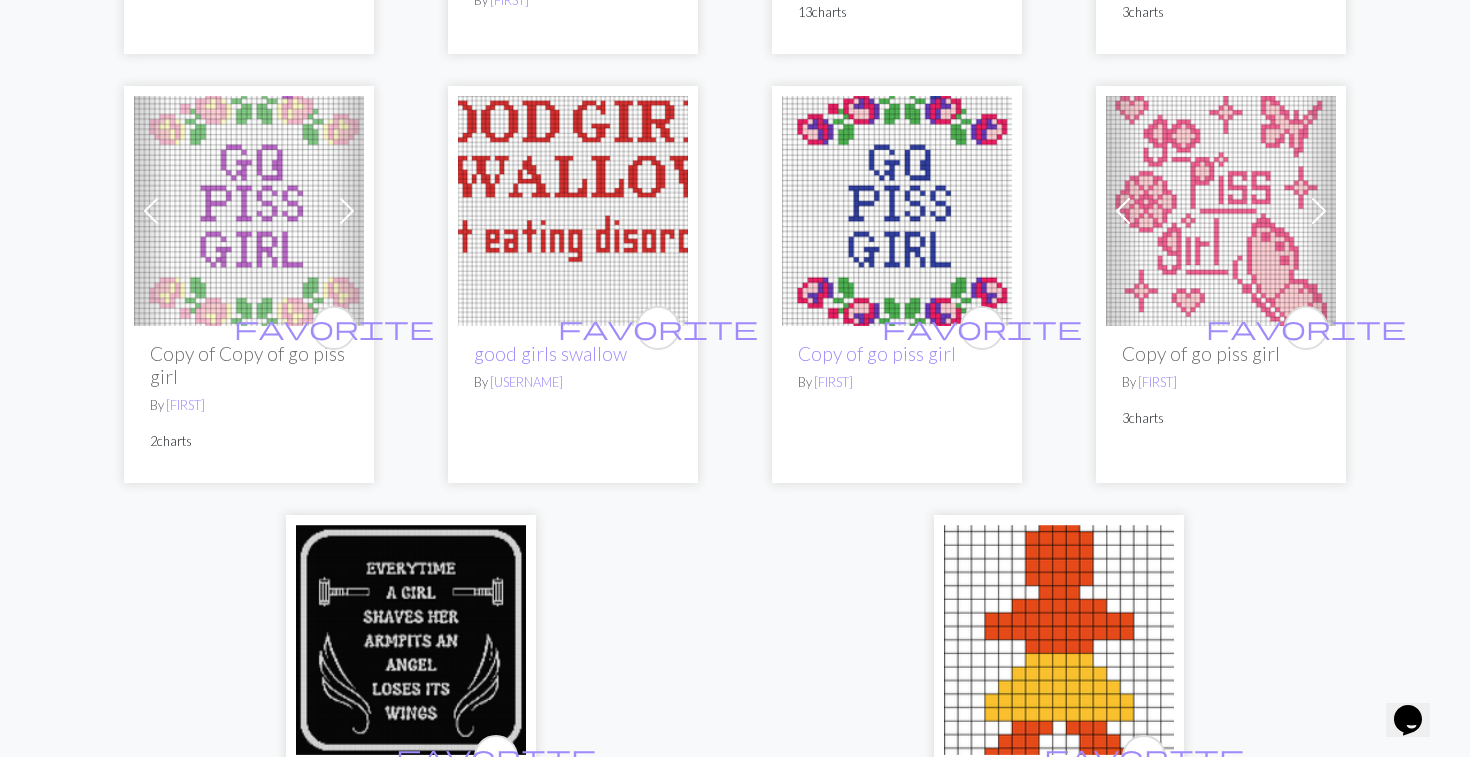 click at bounding box center [573, 211] 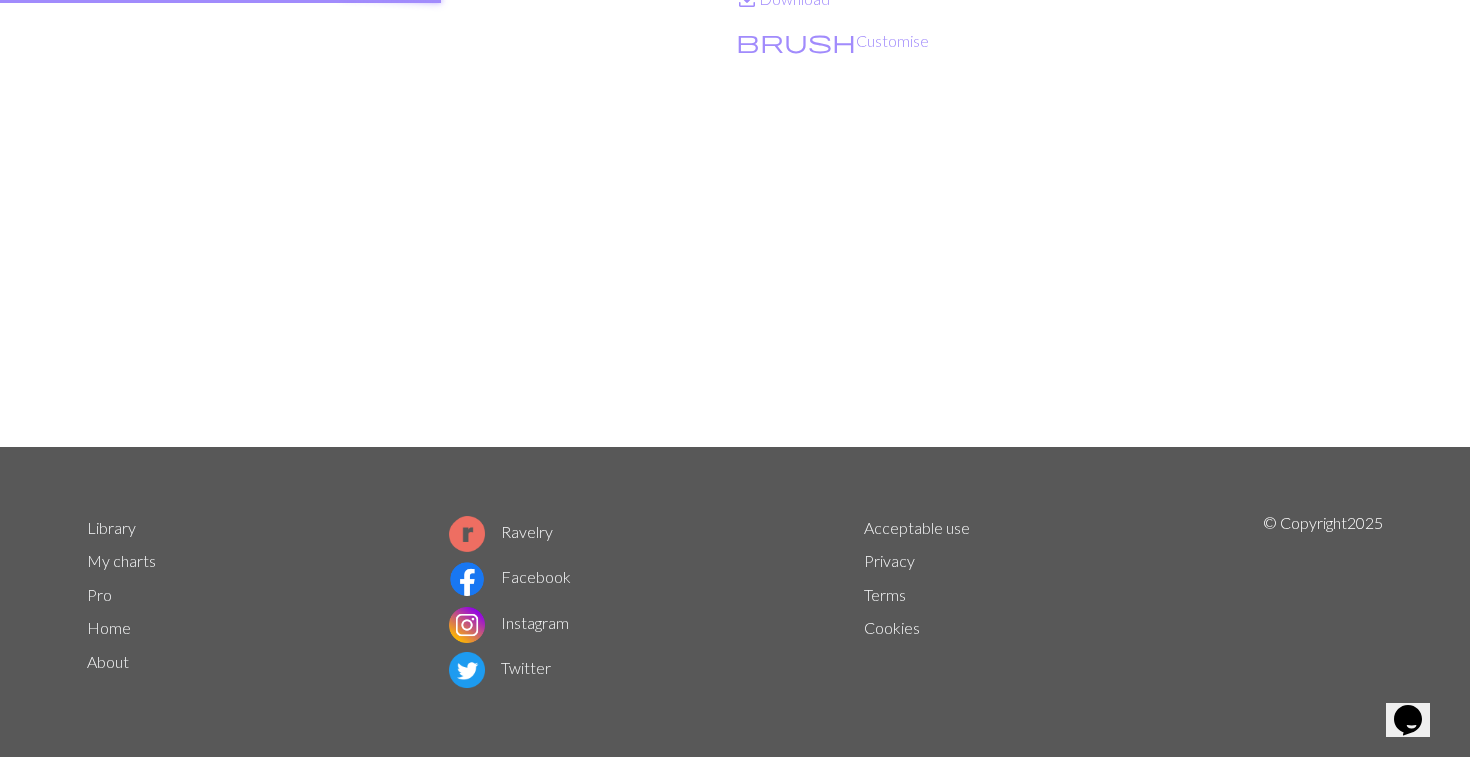 scroll, scrollTop: 0, scrollLeft: 0, axis: both 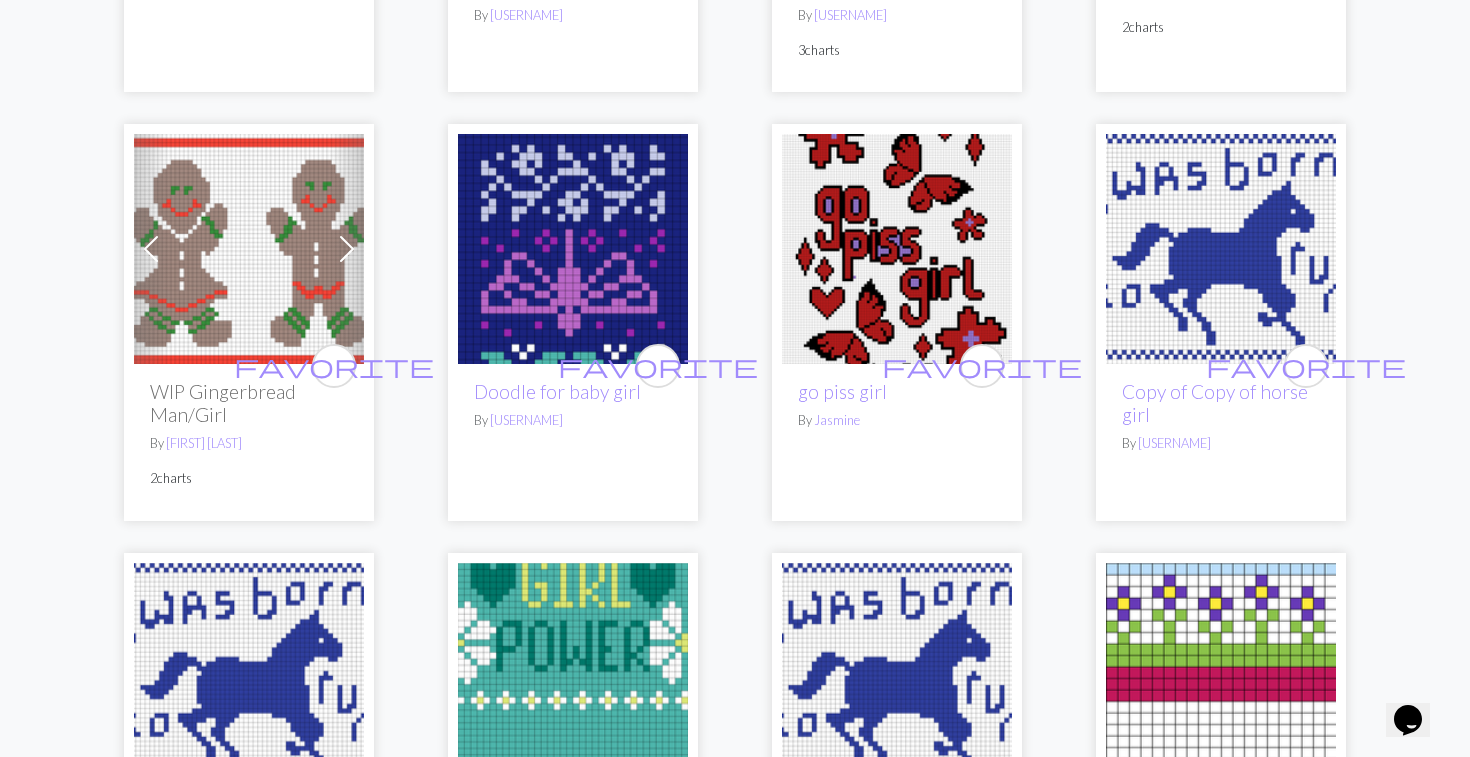 click at bounding box center [1221, 249] 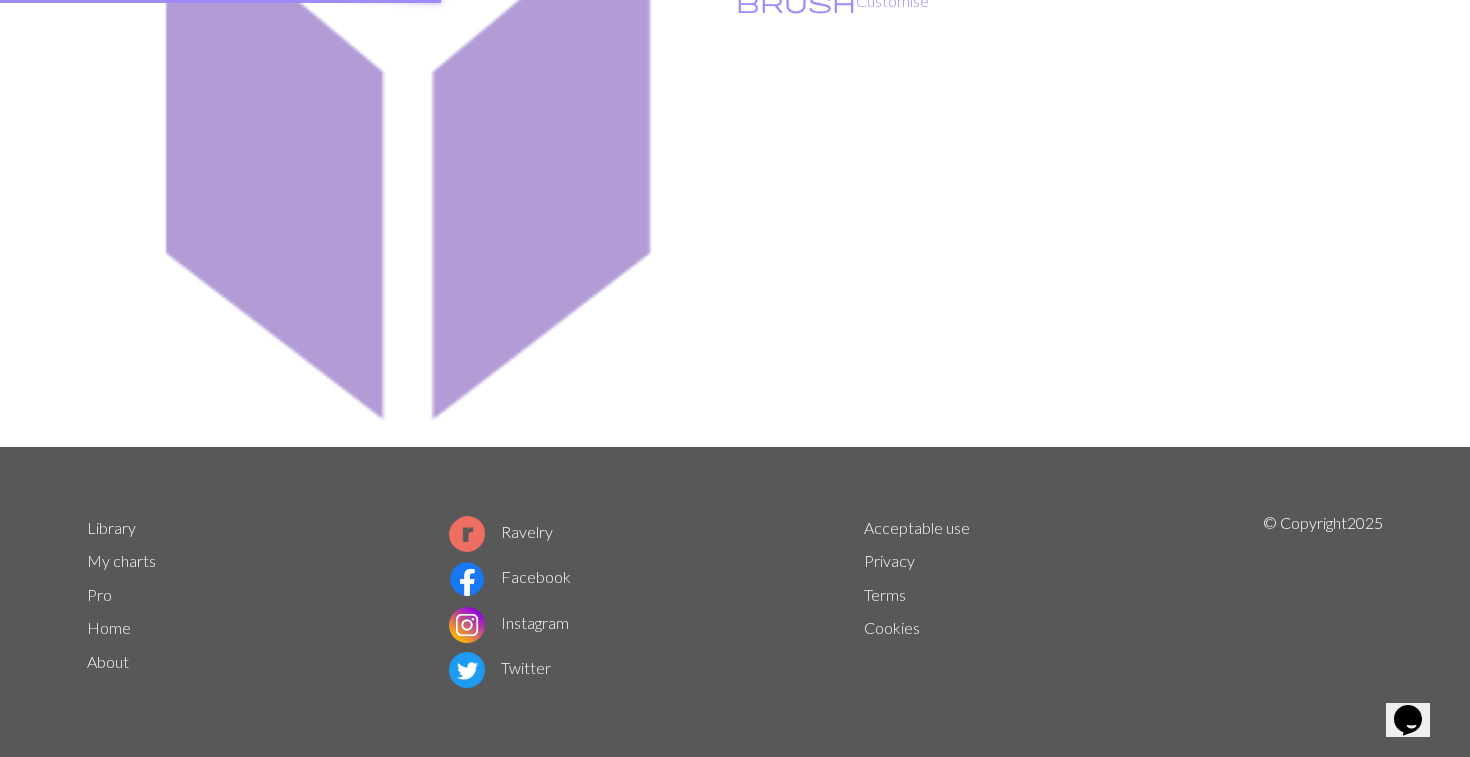 scroll, scrollTop: 0, scrollLeft: 0, axis: both 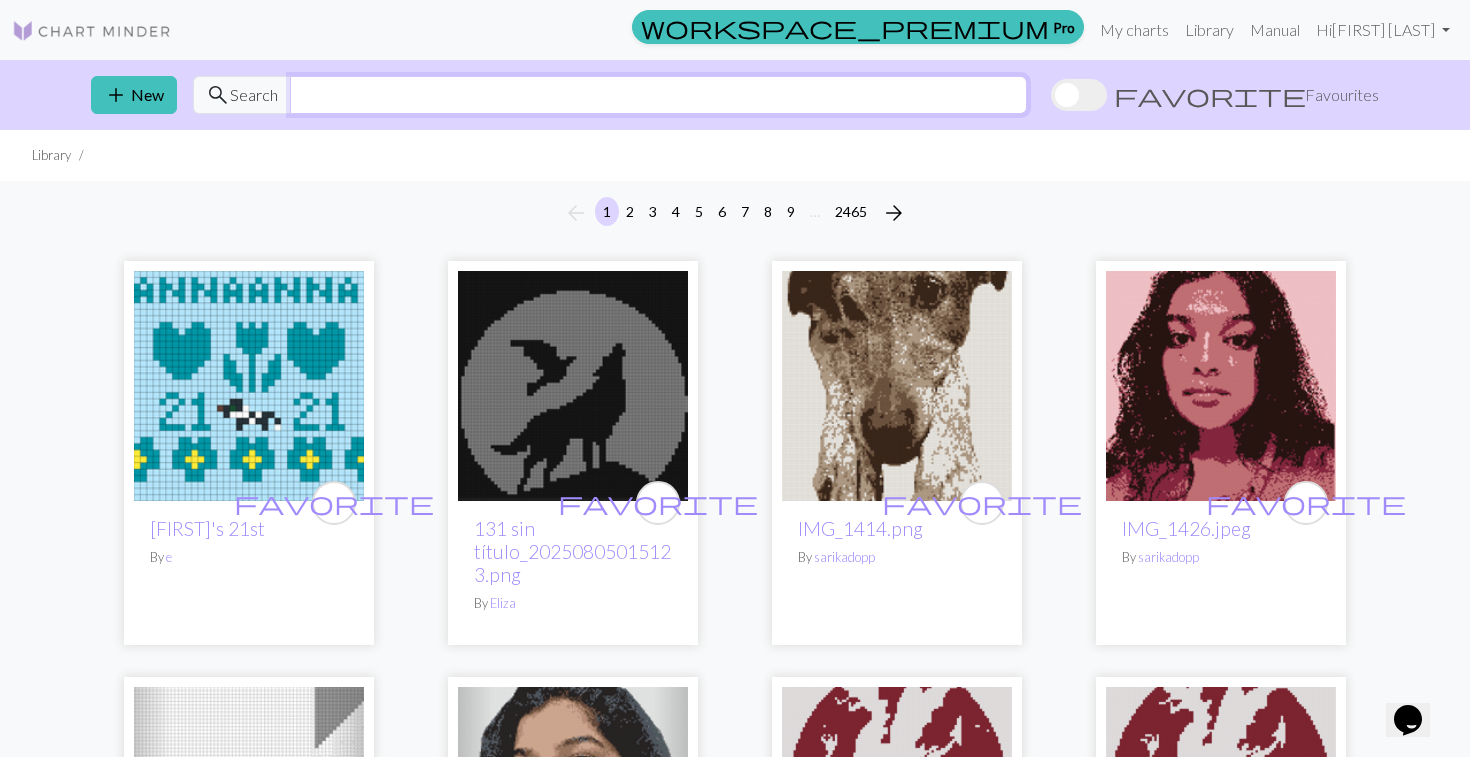 click at bounding box center (658, 95) 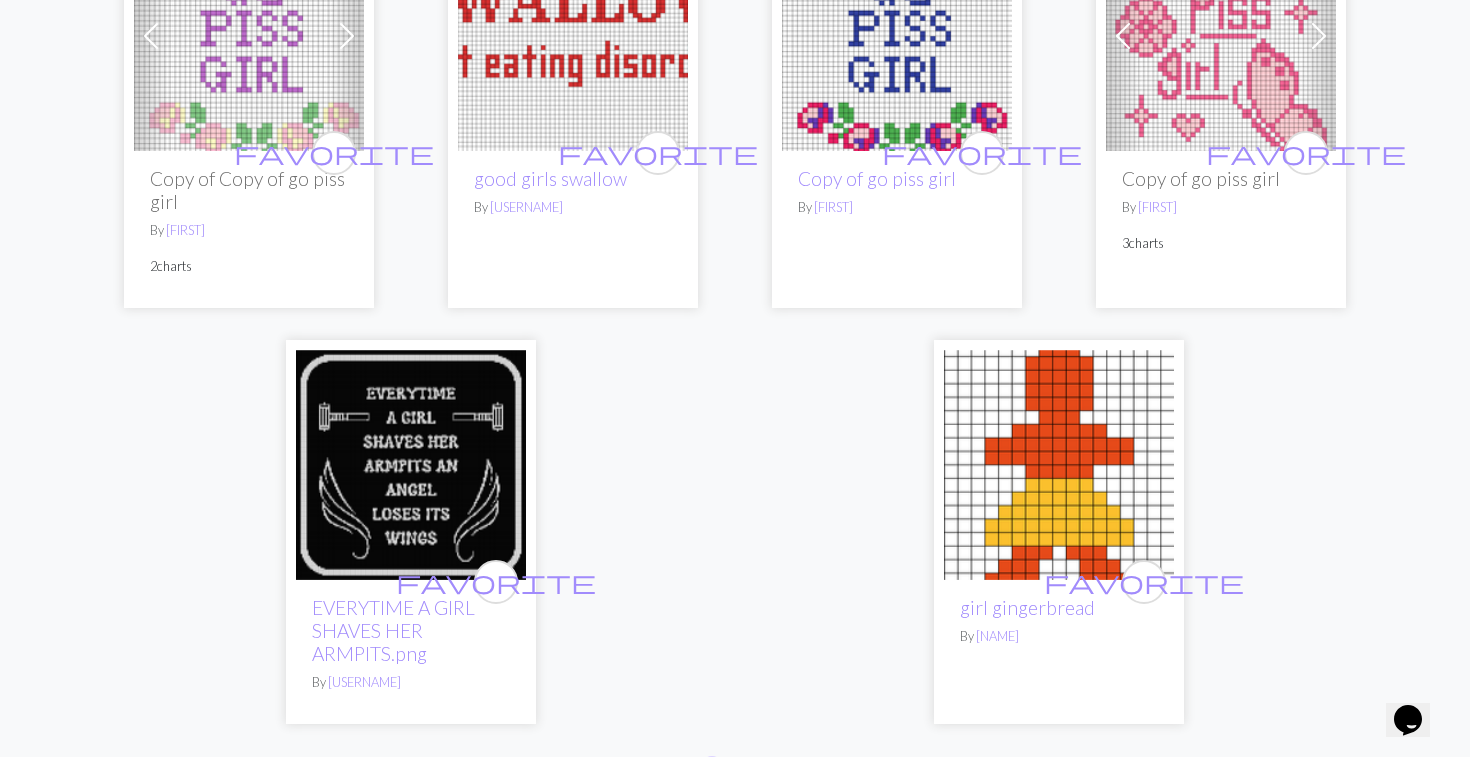 scroll, scrollTop: 4988, scrollLeft: 0, axis: vertical 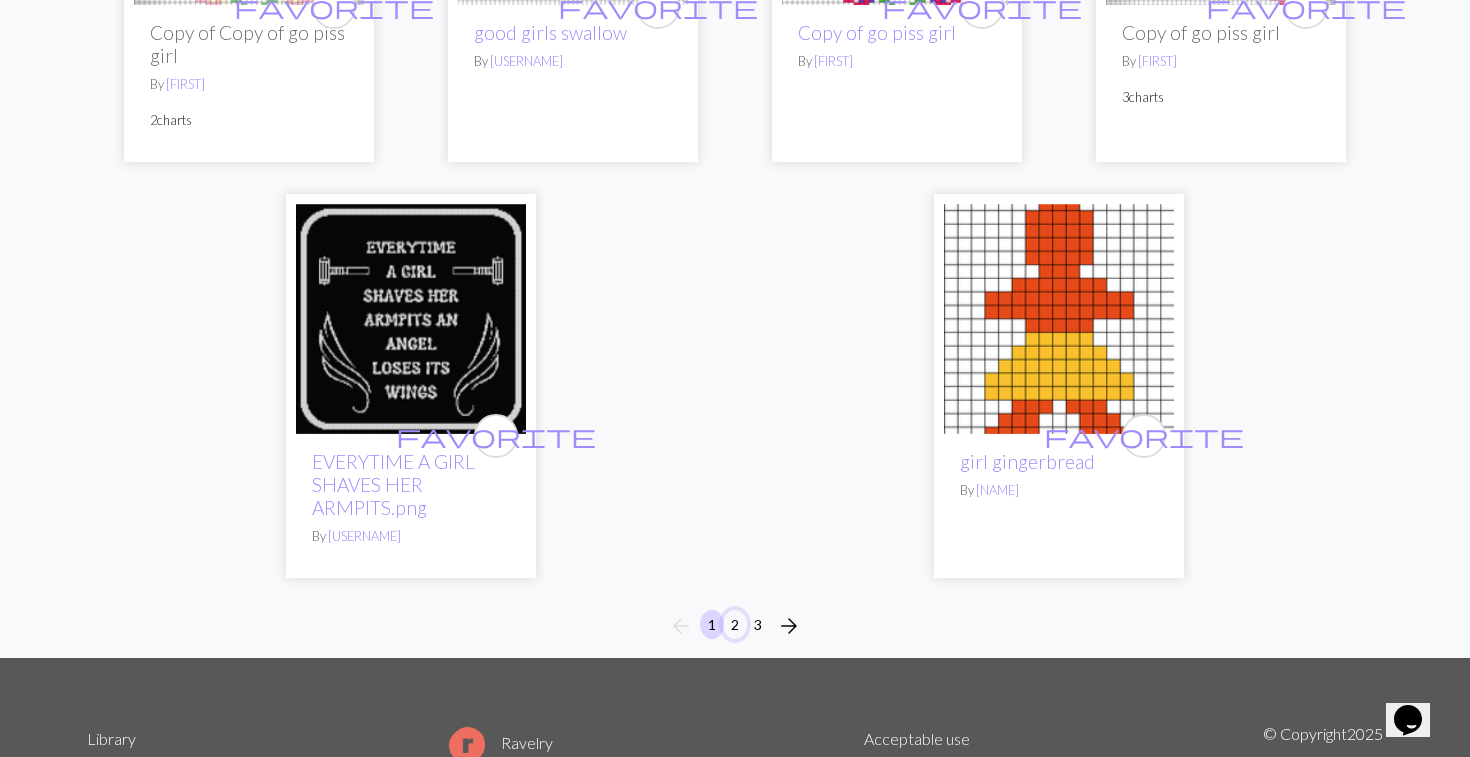click on "2" at bounding box center (735, 624) 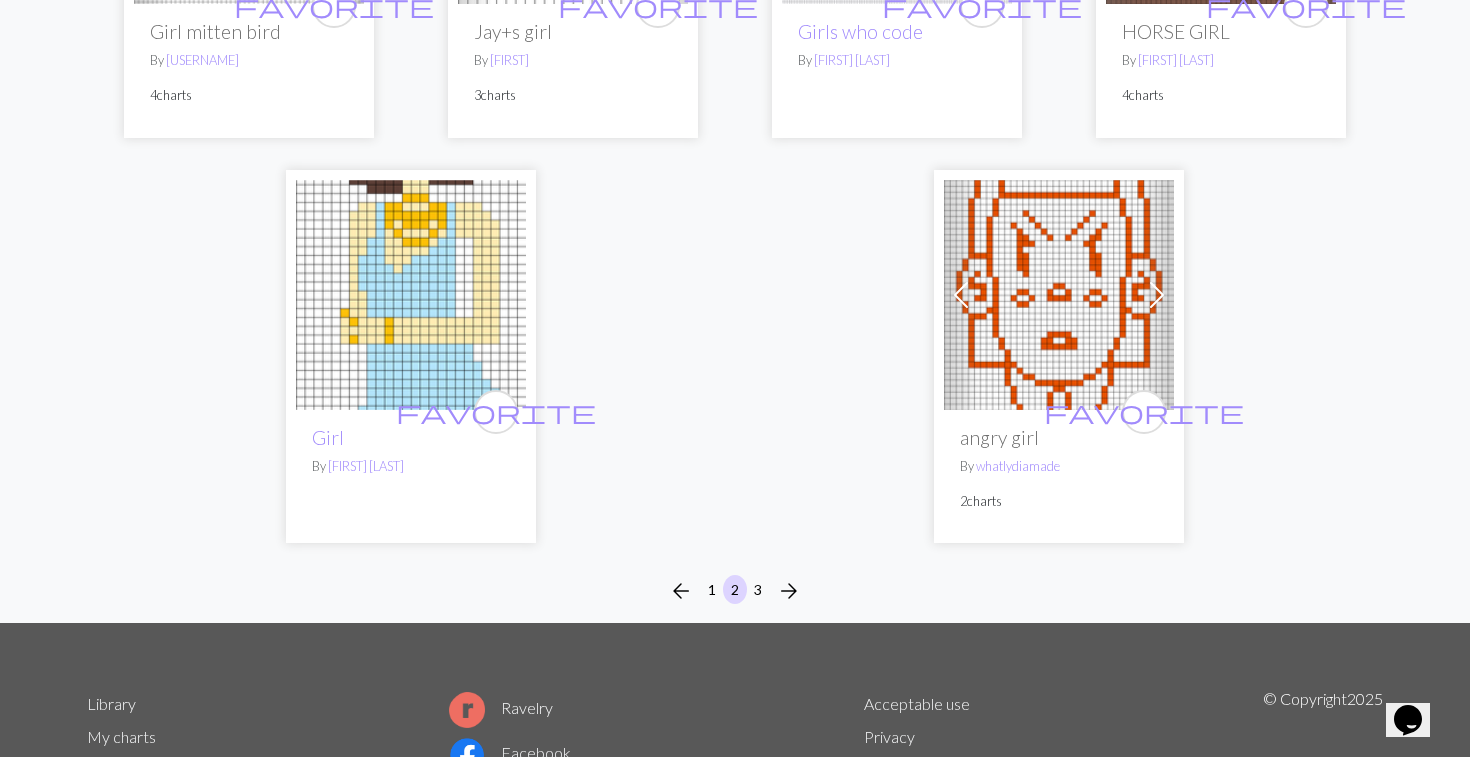 scroll, scrollTop: 5234, scrollLeft: 0, axis: vertical 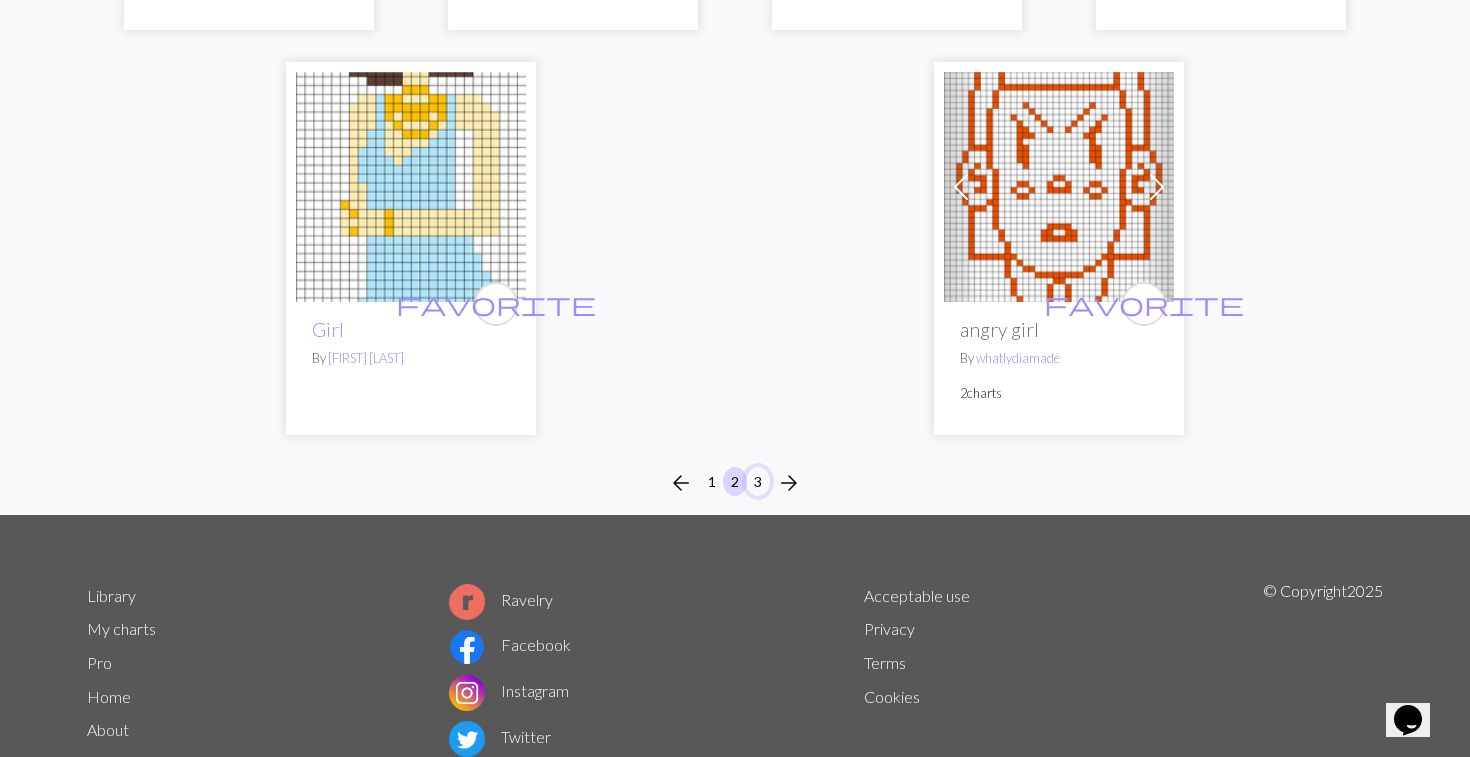 click on "3" at bounding box center (758, 481) 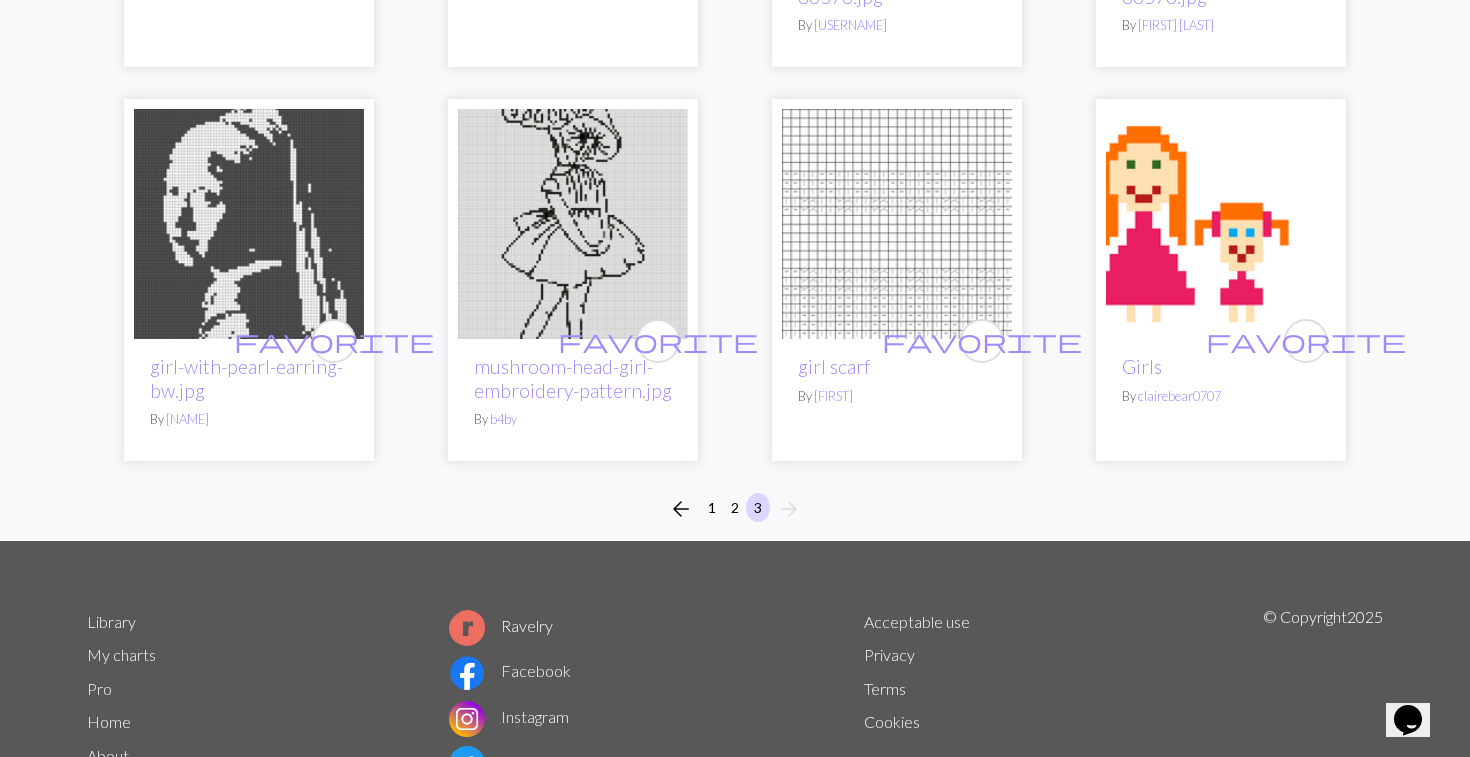 scroll, scrollTop: 1933, scrollLeft: 0, axis: vertical 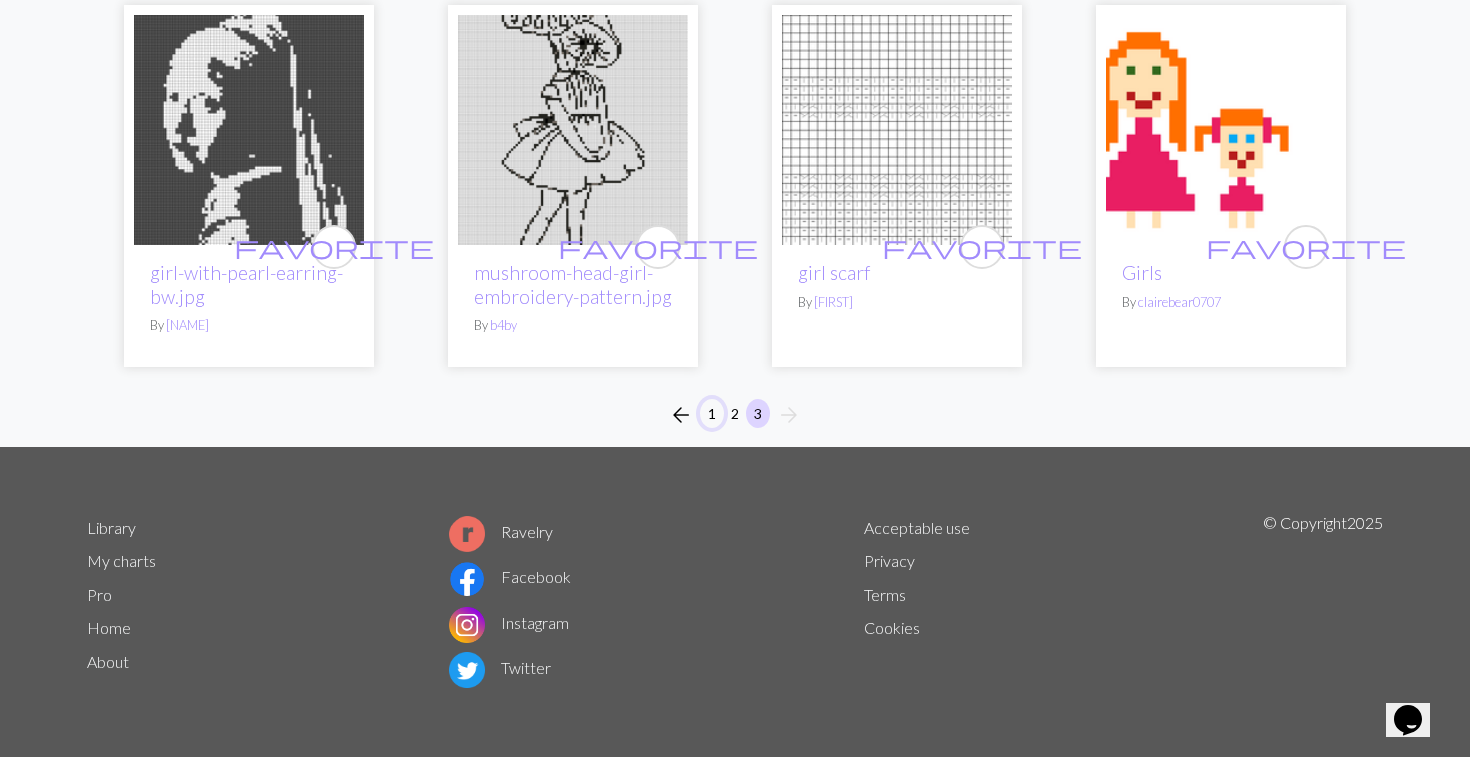 click on "1" at bounding box center (712, 413) 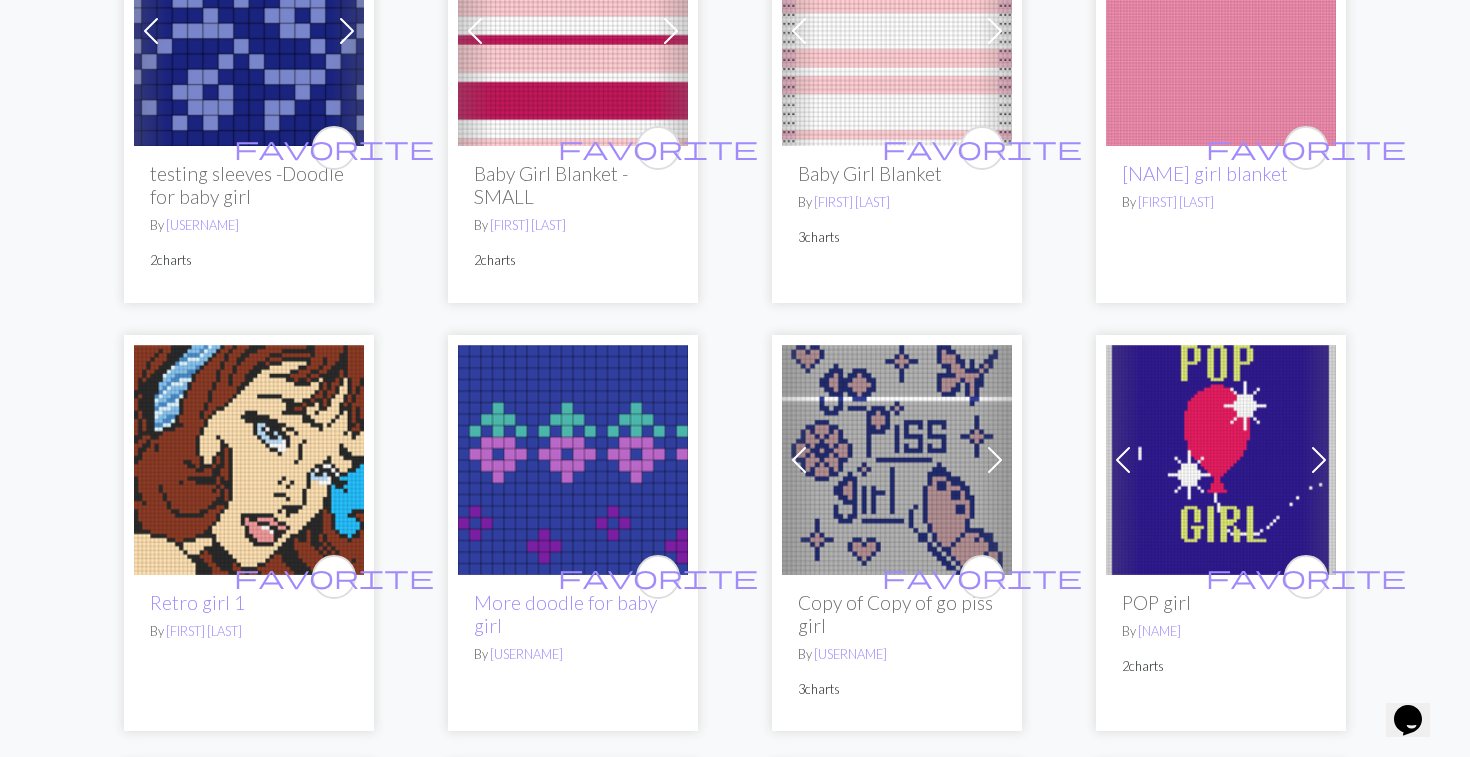 scroll, scrollTop: 0, scrollLeft: 0, axis: both 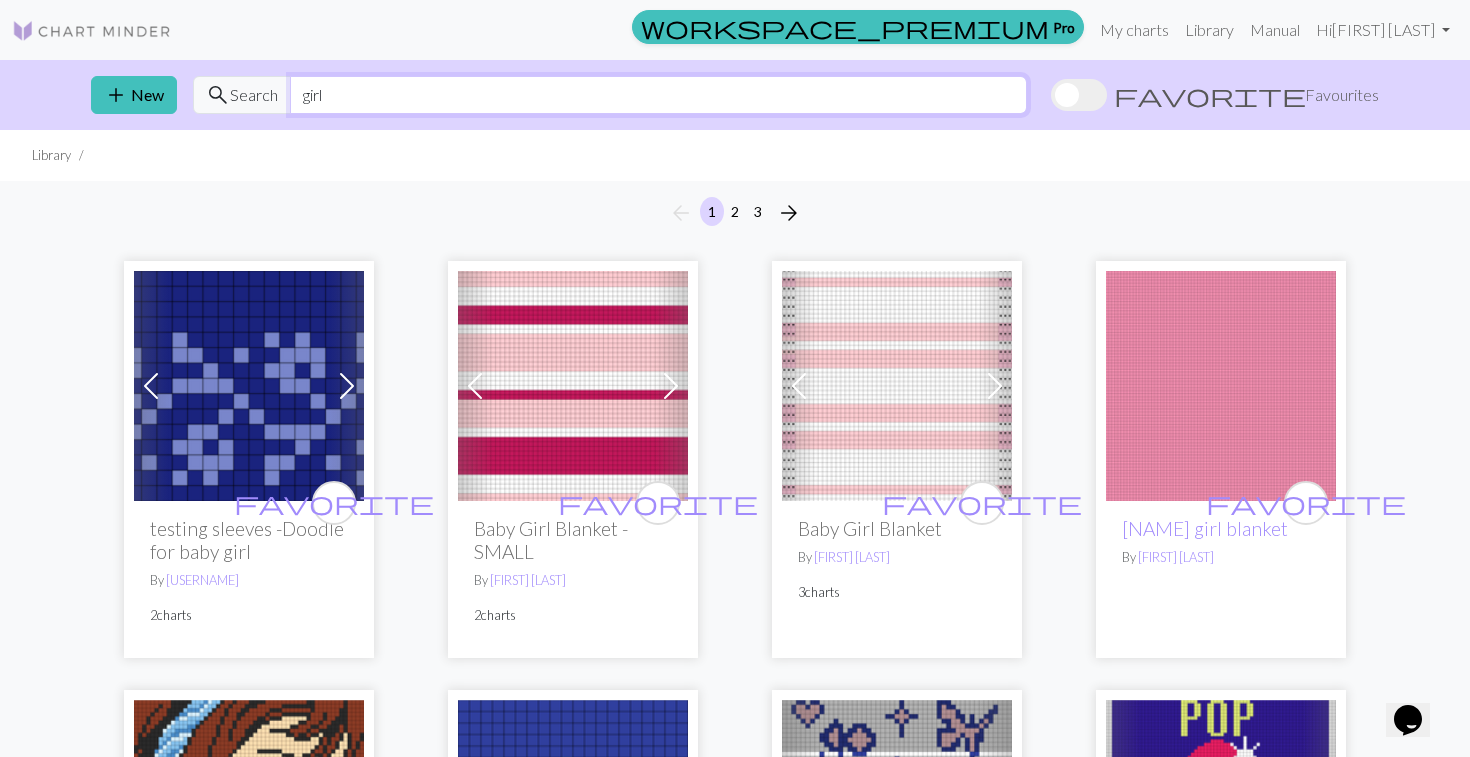 click on "girl" at bounding box center (658, 95) 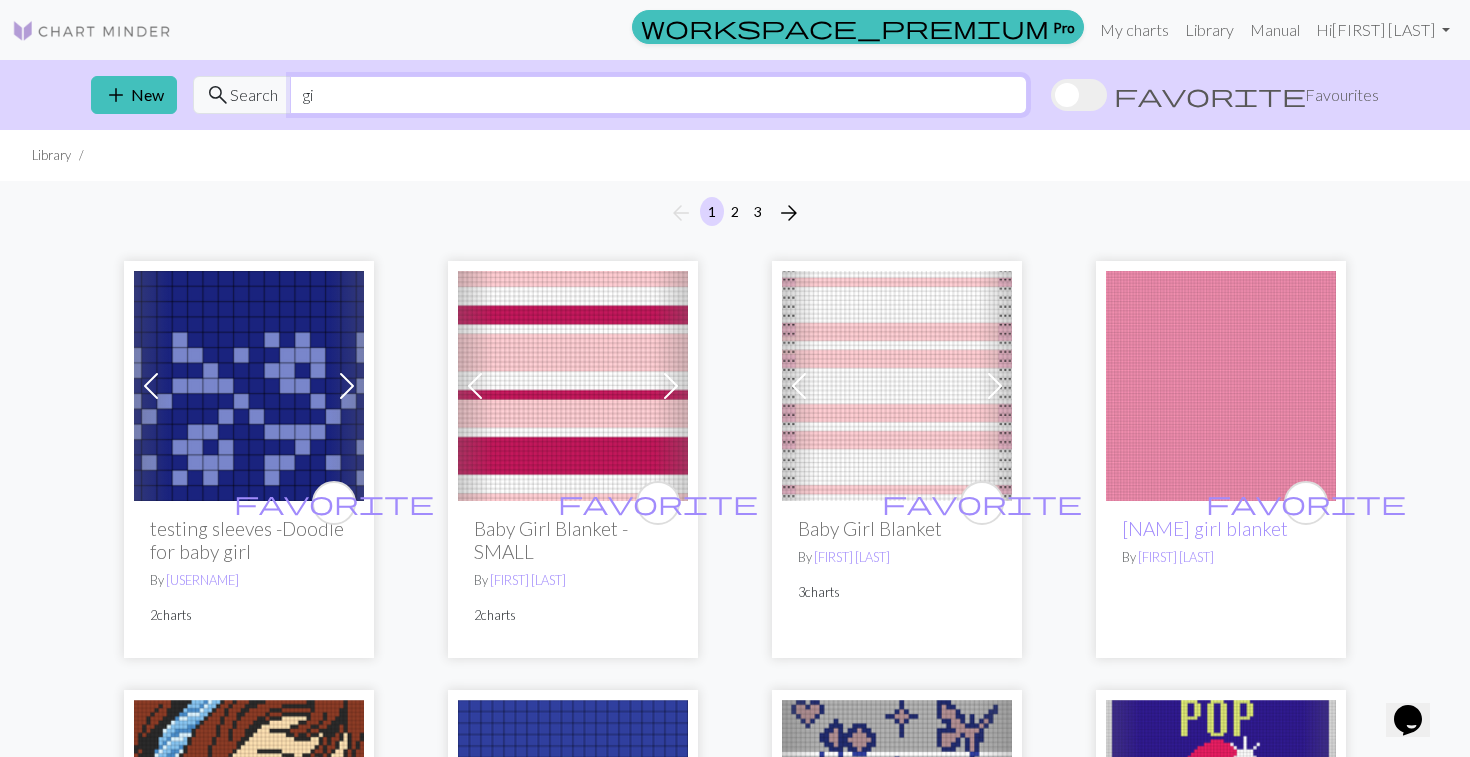 type on "g" 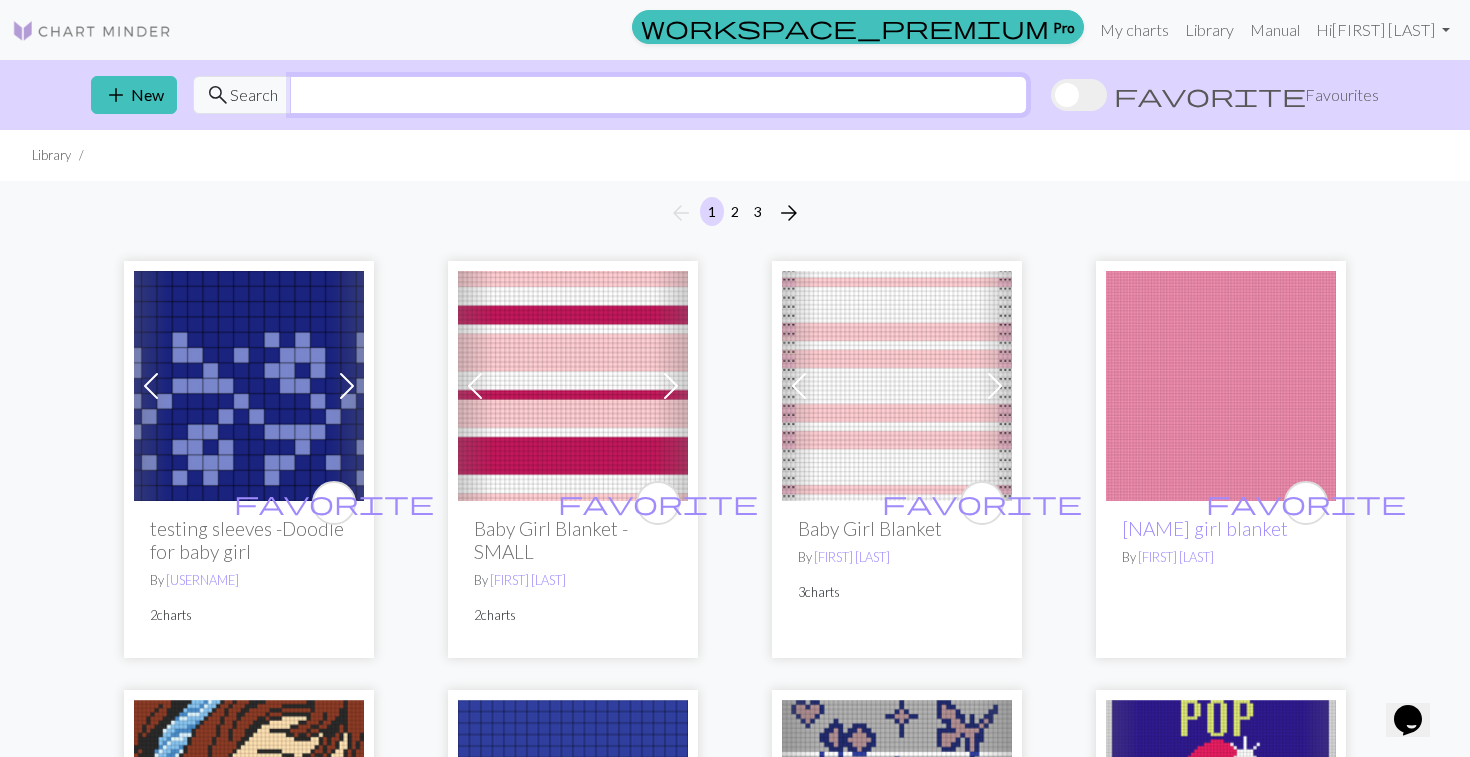 type on "q" 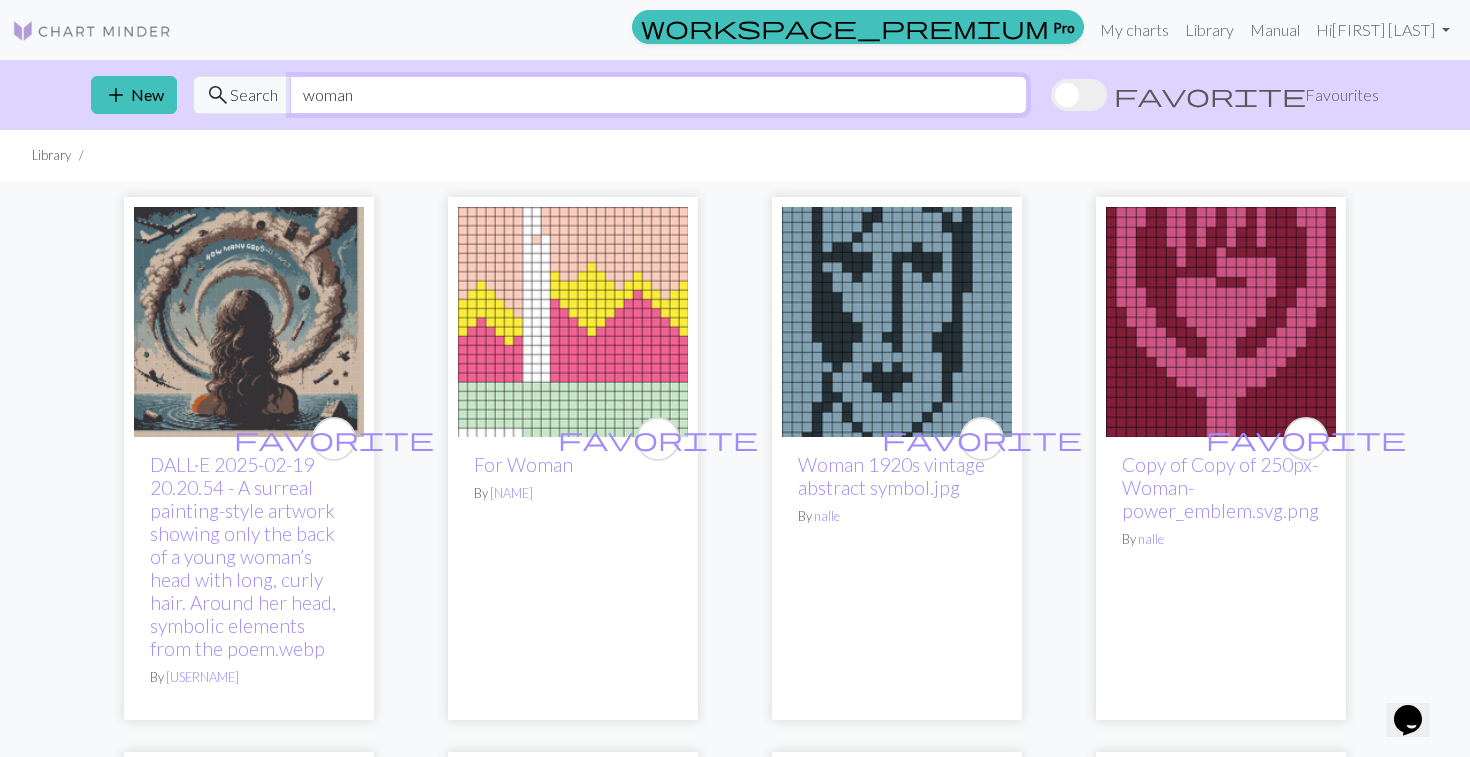 type on "woman" 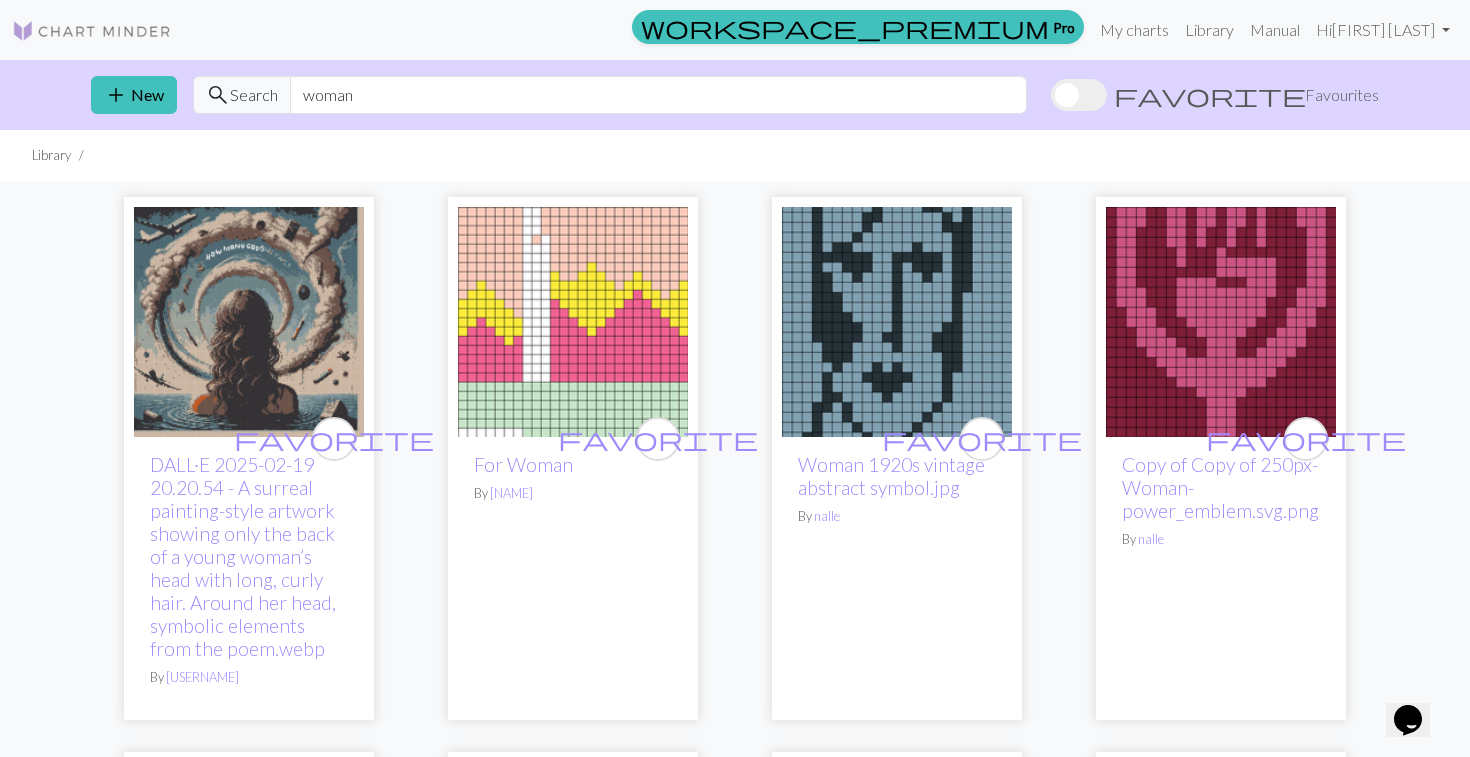 click at bounding box center (897, 322) 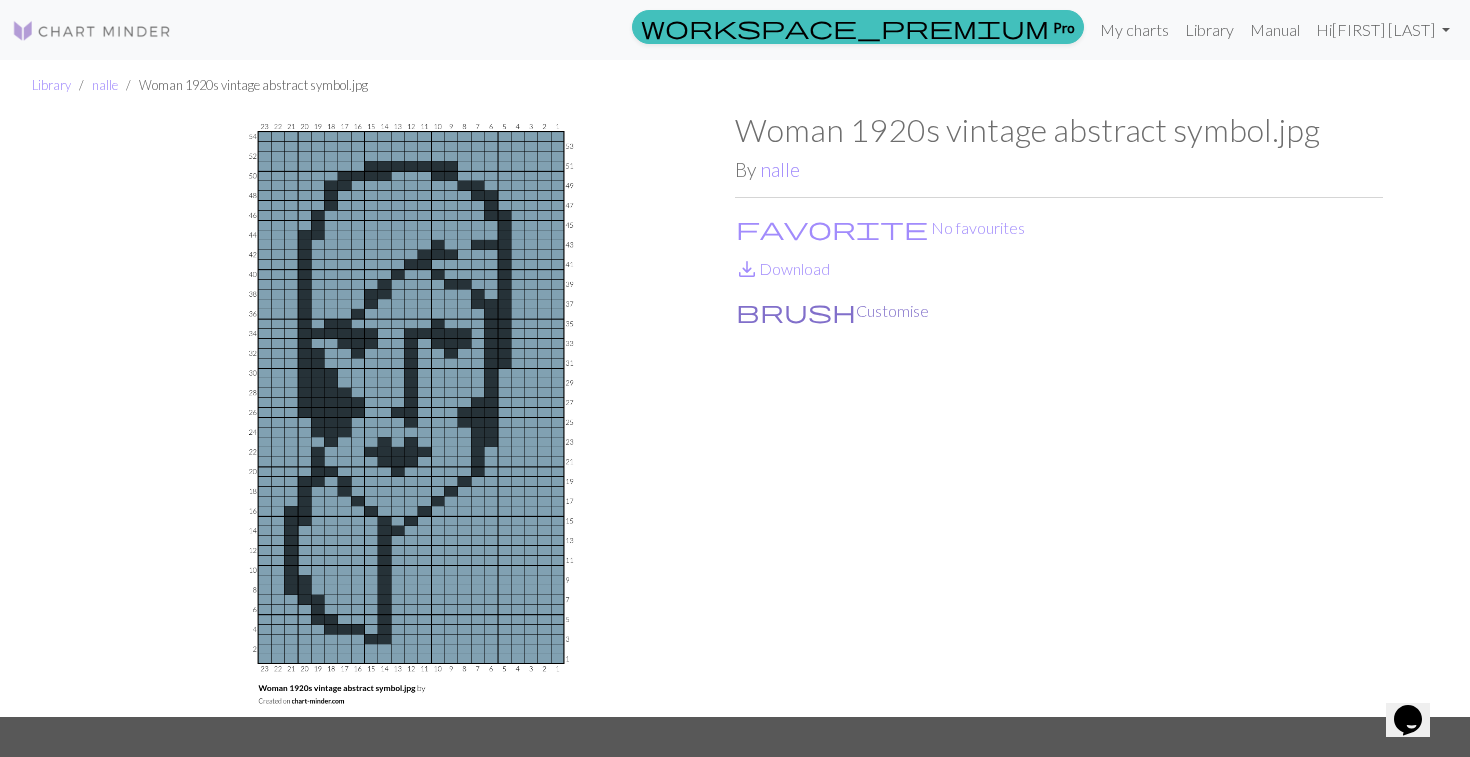 click on "brush Customise" at bounding box center (832, 311) 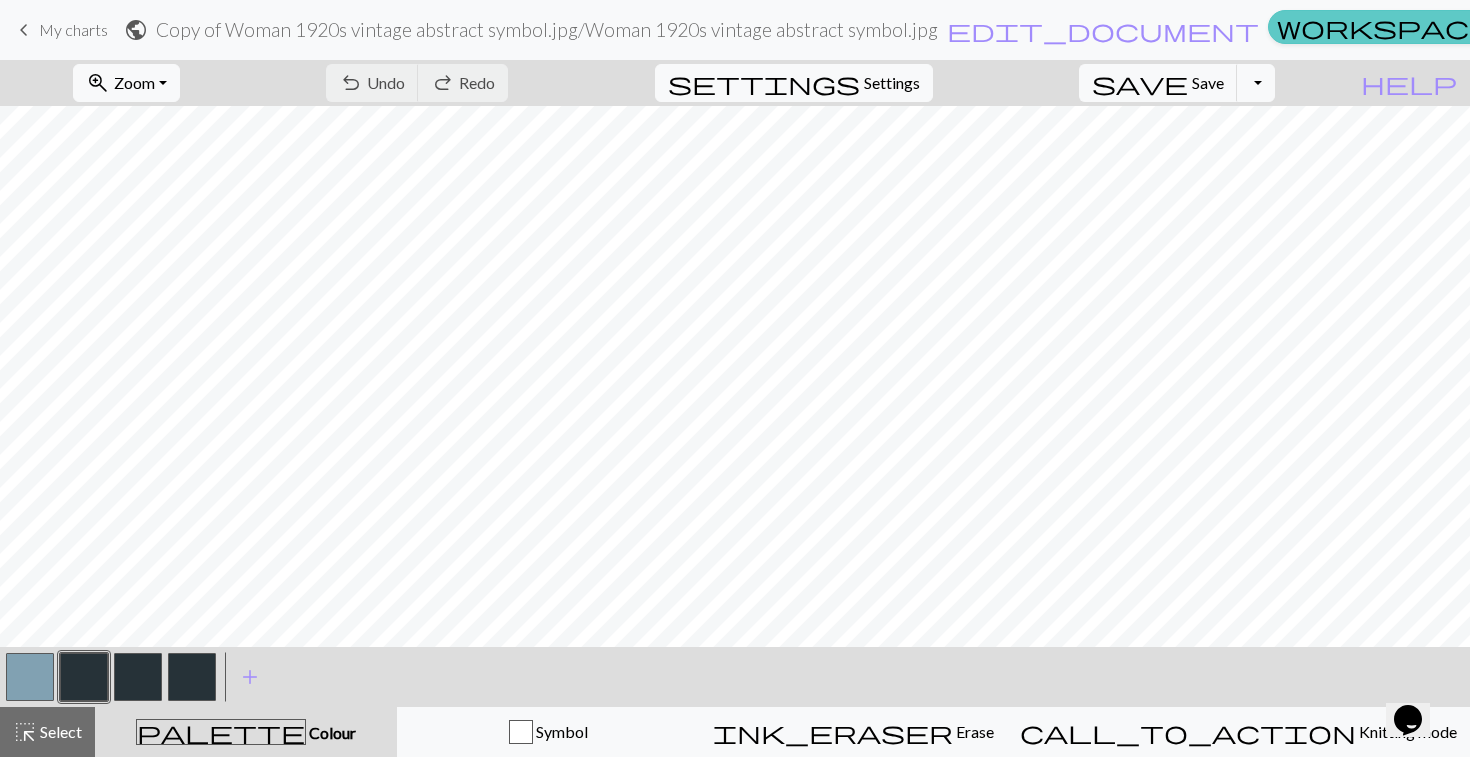 scroll, scrollTop: 125, scrollLeft: 0, axis: vertical 